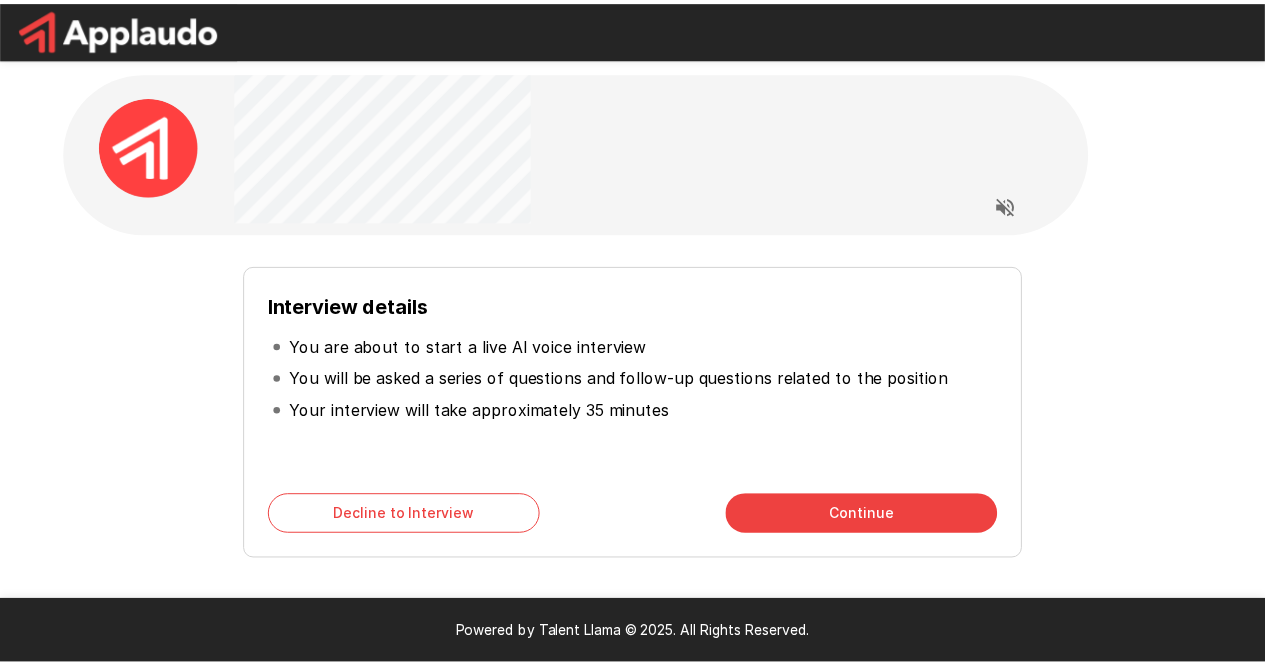 scroll, scrollTop: 0, scrollLeft: 0, axis: both 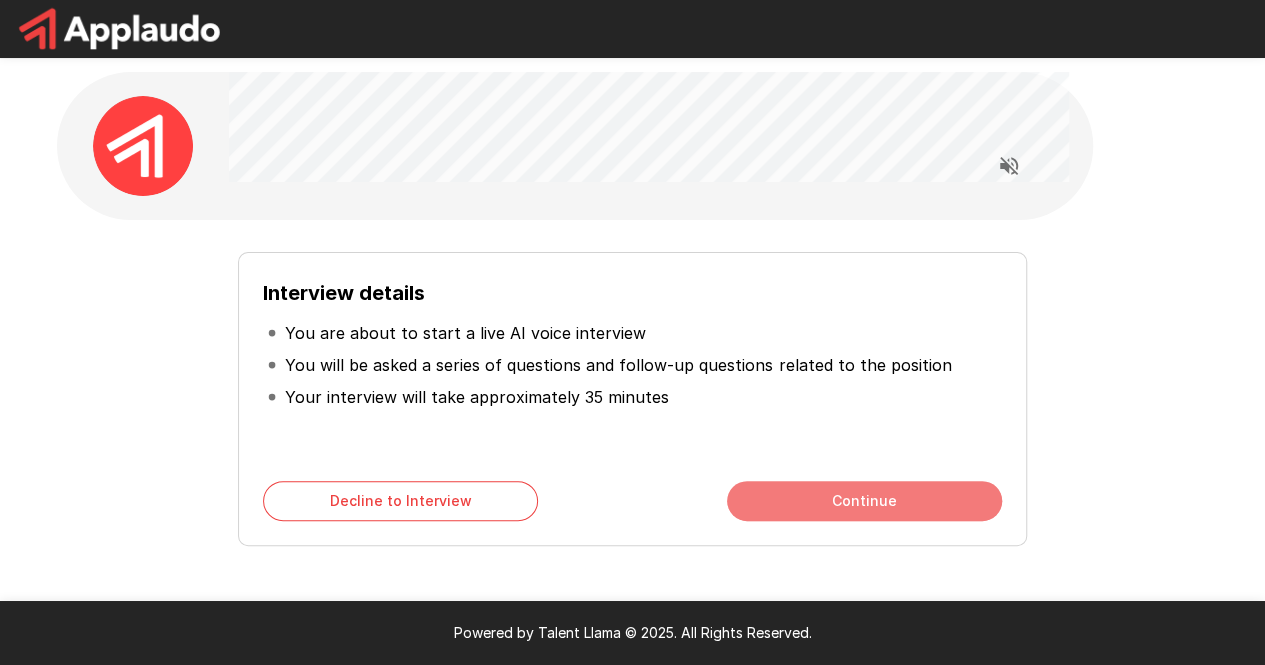 click on "Continue" at bounding box center (864, 501) 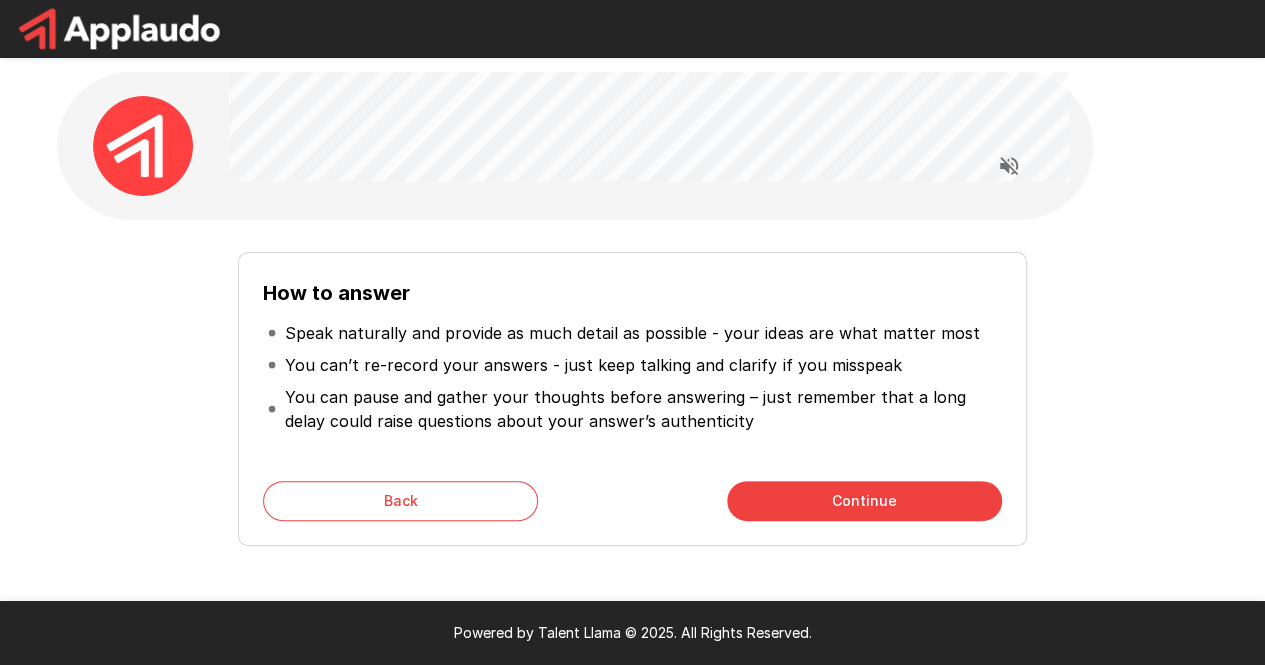 click on "How to answer Speak naturally and provide as much detail as possible - your ideas are what matter most You can’t re-record your answers - just keep talking and clarify if you misspeak You can pause and gather your thoughts before answering – just remember that a long delay could raise questions about your answer’s authenticity Back Continue" at bounding box center [632, 399] 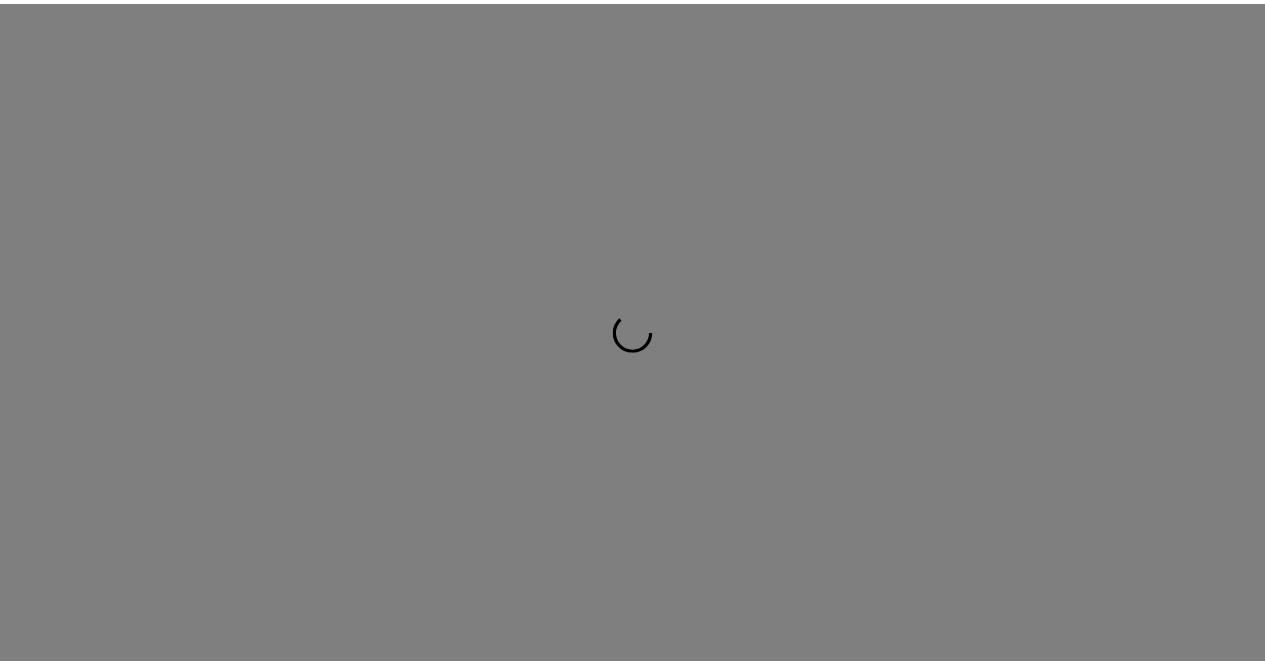 scroll, scrollTop: 0, scrollLeft: 0, axis: both 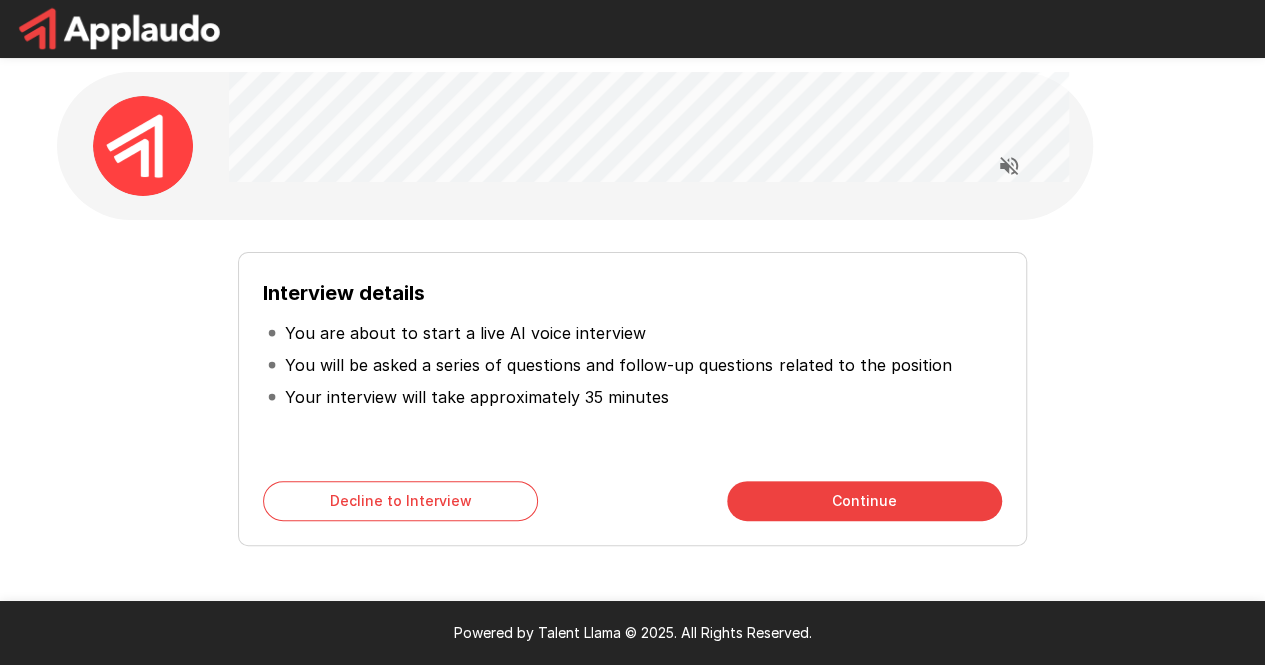 click on "Interview details You are about to start a live AI voice interview  You will be asked a series of questions and follow-up questions related to the position Your interview will take approximately 35 minutes Decline to Interview Continue" at bounding box center [632, 399] 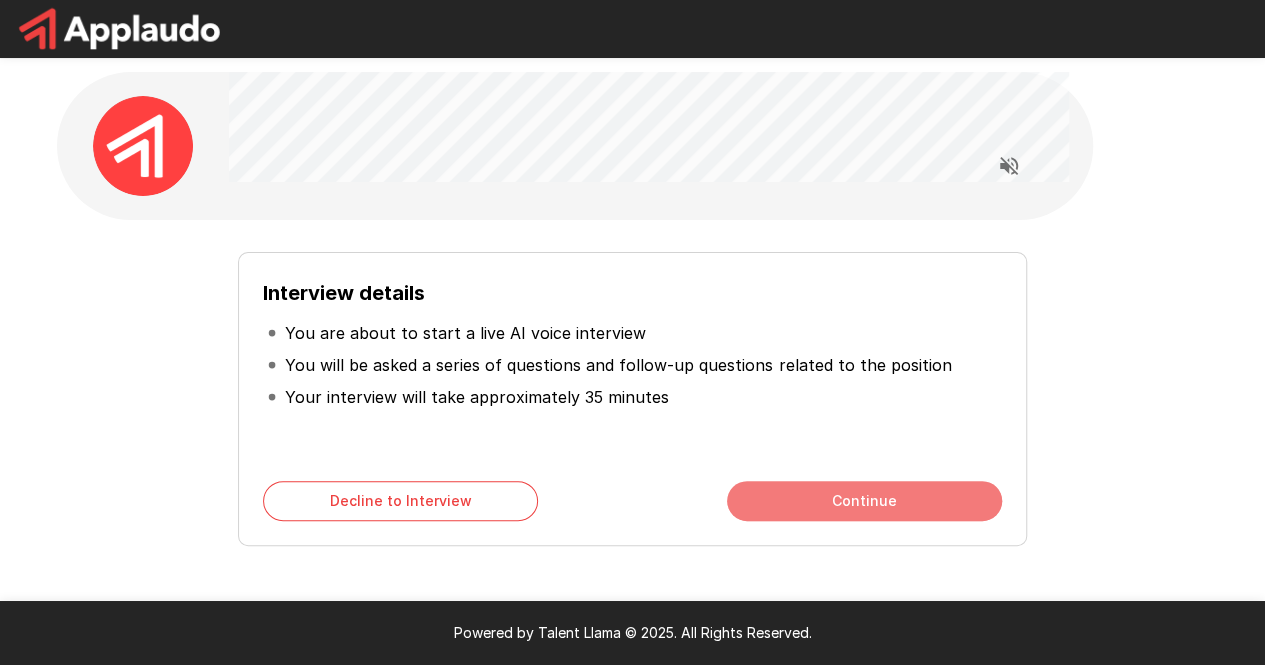 click on "Continue" at bounding box center [864, 501] 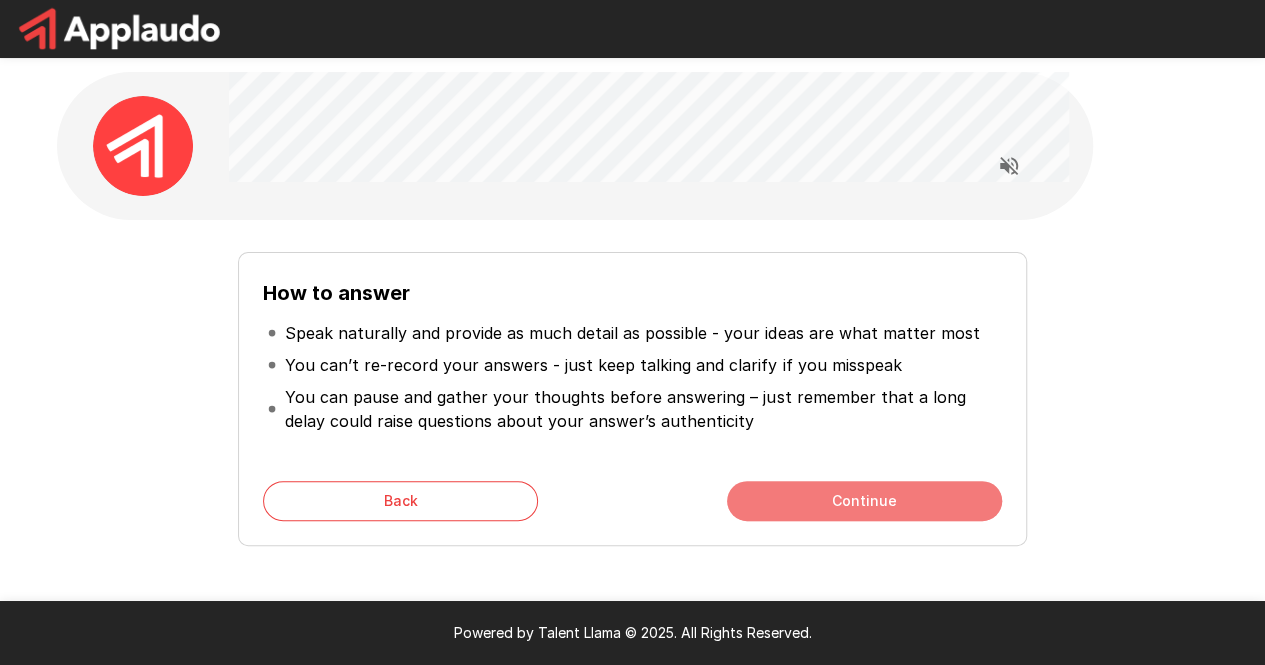 click on "Continue" at bounding box center [864, 501] 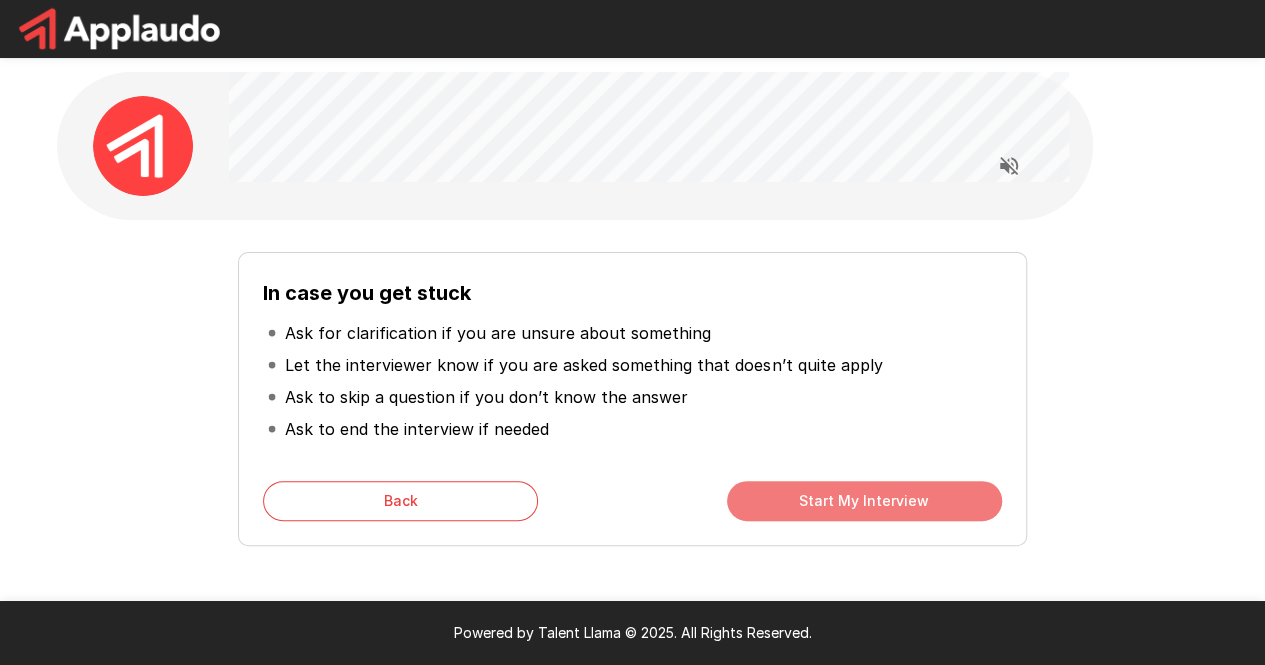 click on "Start My Interview" at bounding box center [864, 501] 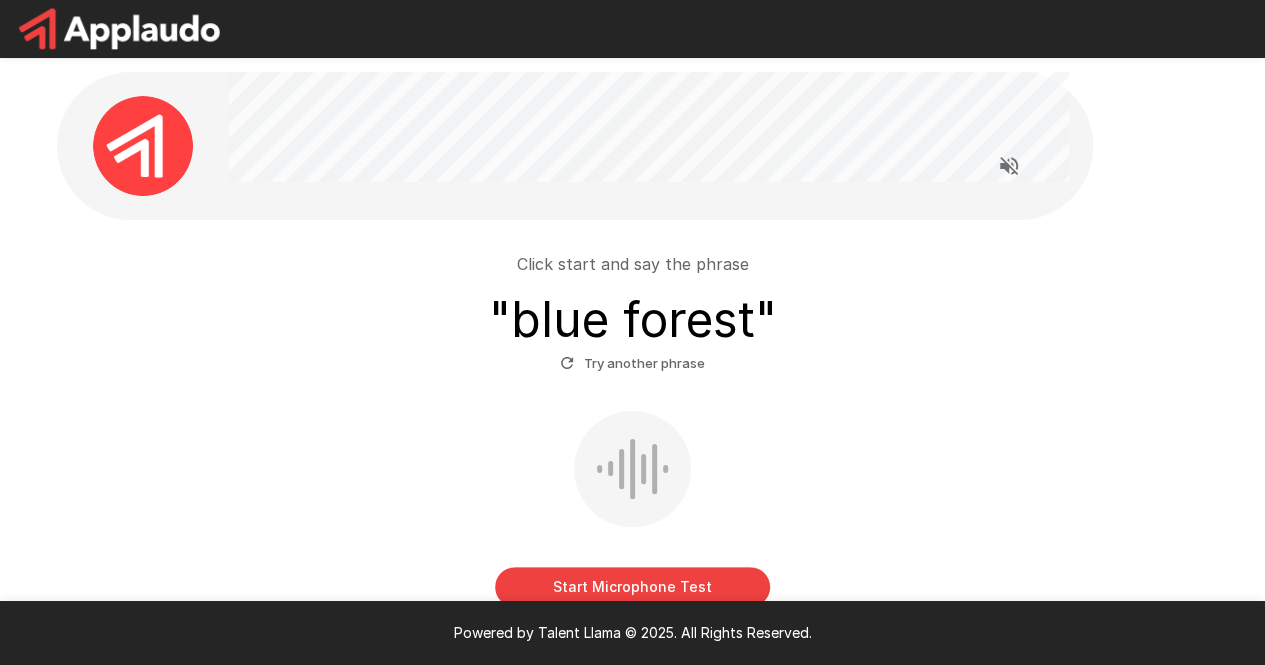 click on "Start Microphone Test" at bounding box center [632, 587] 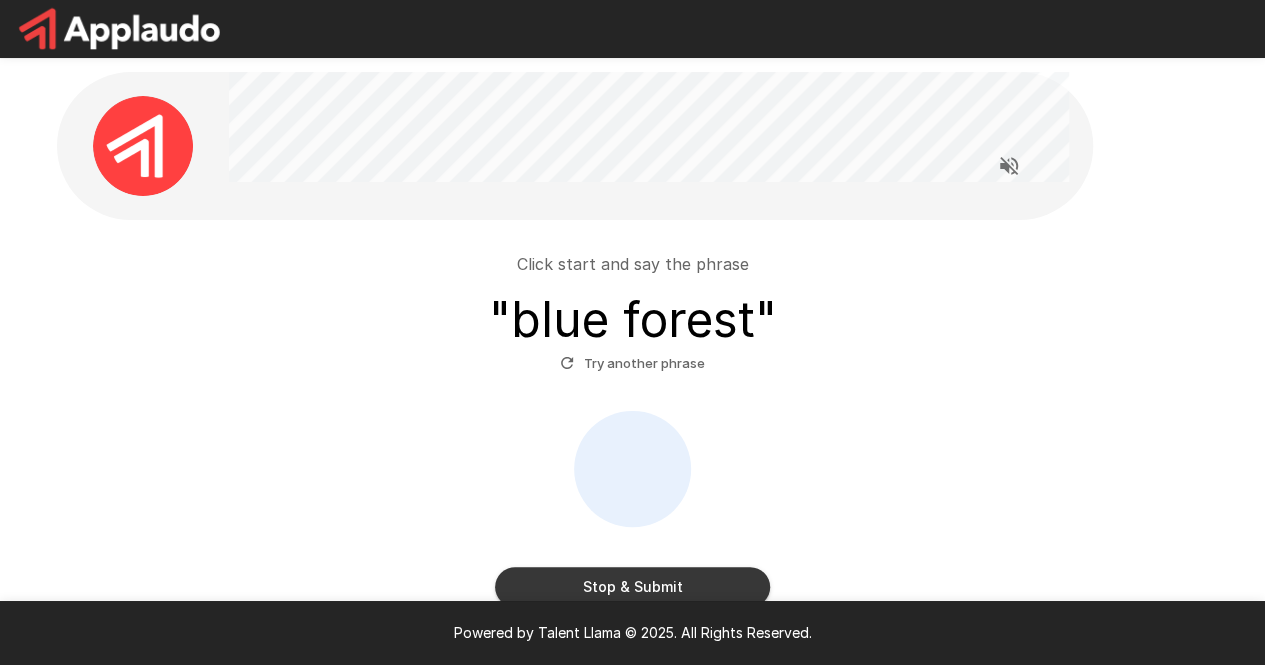 click on "Stop & Submit" at bounding box center (632, 587) 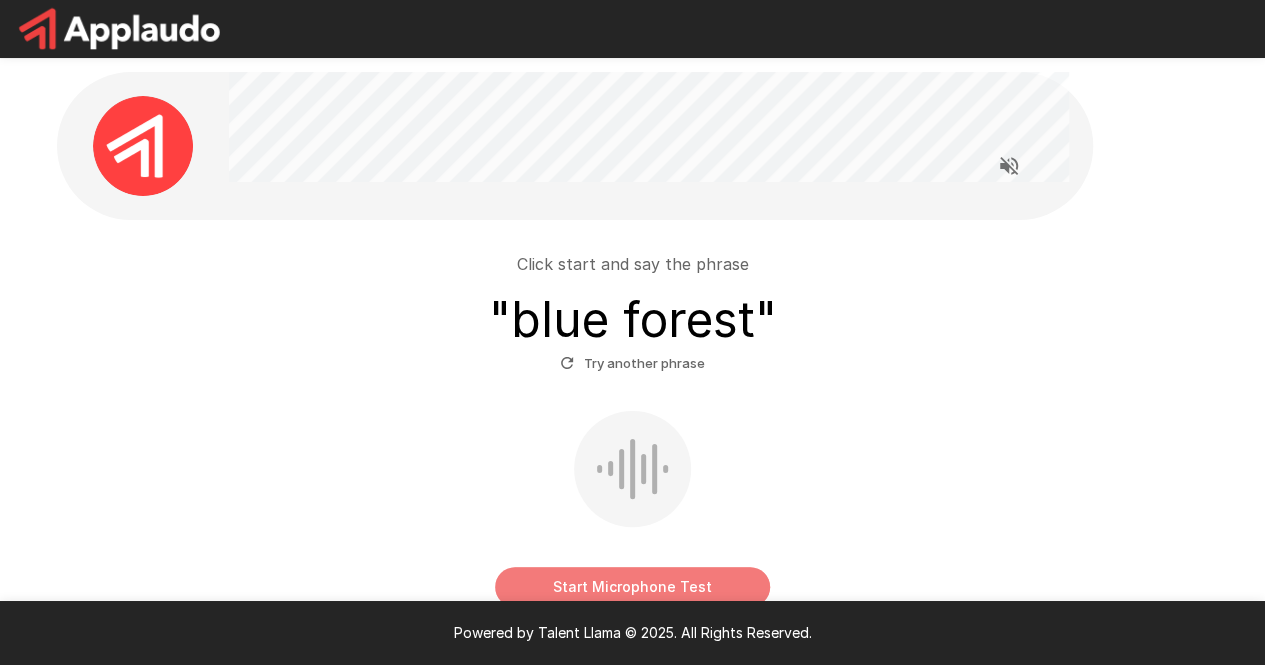 click on "Start Microphone Test" at bounding box center [632, 587] 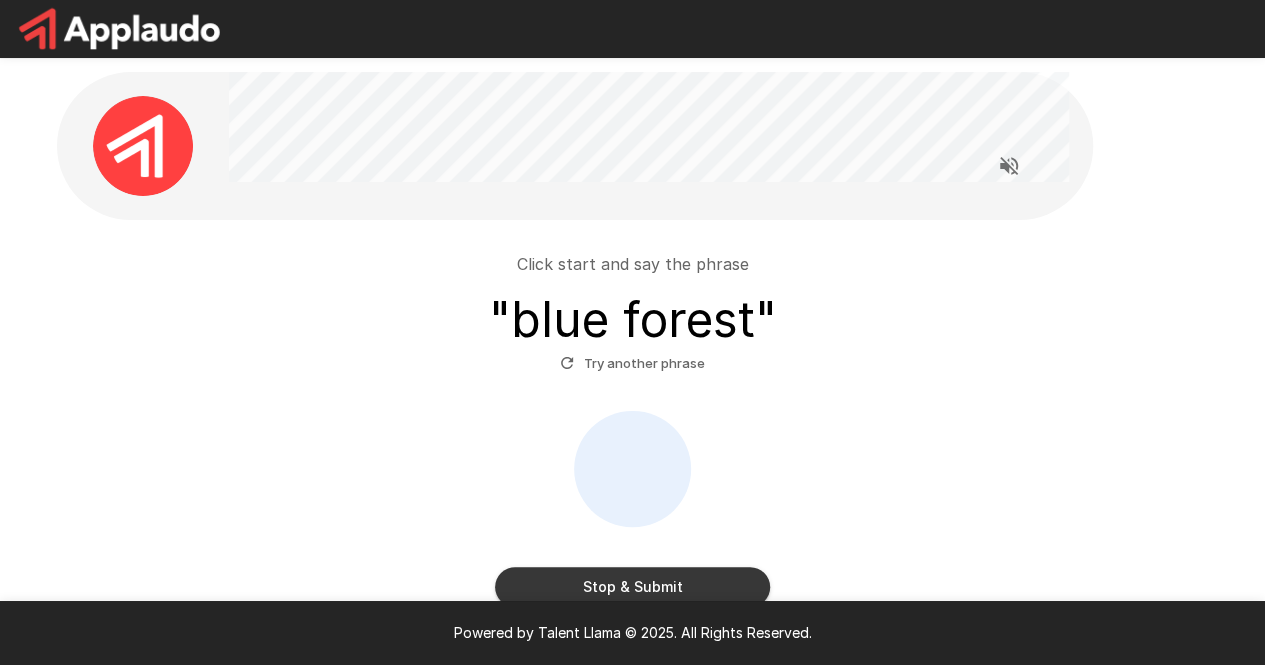 click on "Stop & Submit" at bounding box center [632, 587] 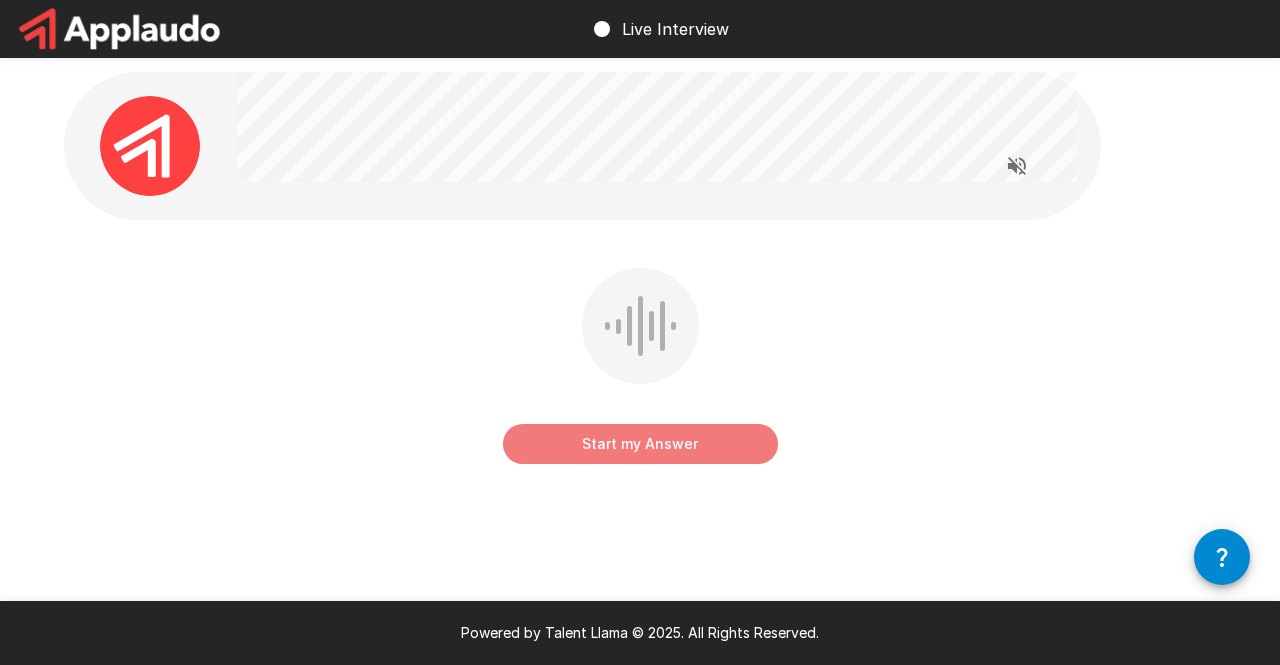 click on "Start my Answer" at bounding box center [640, 444] 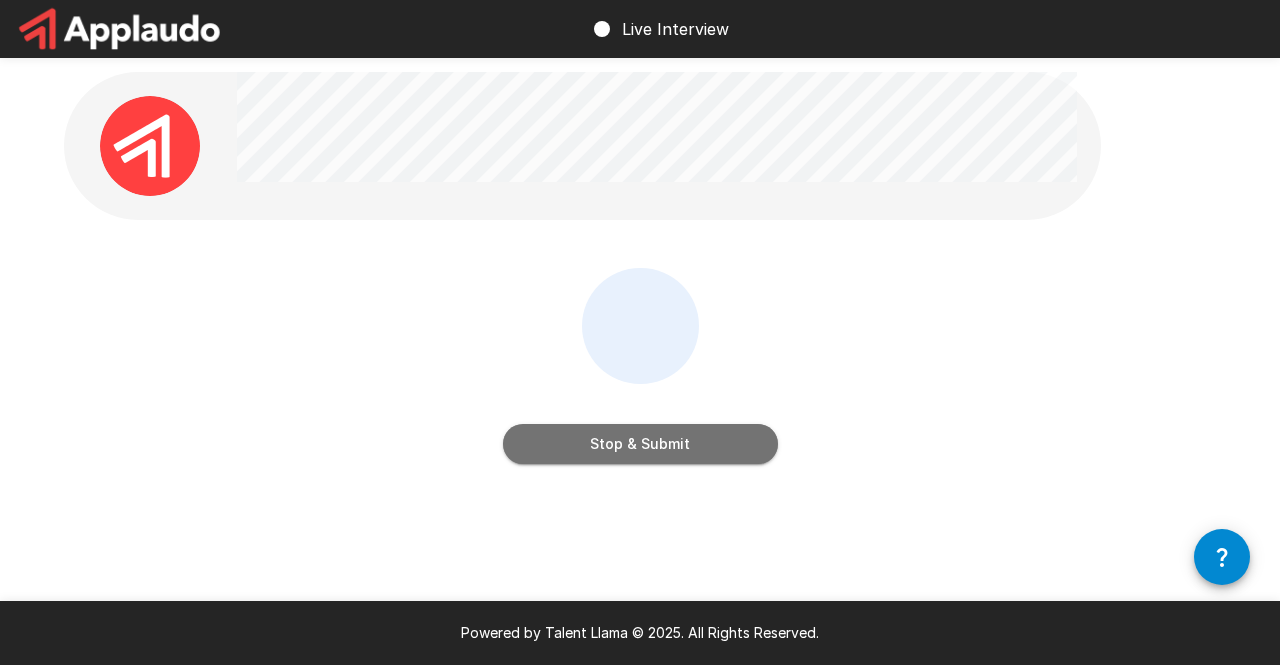 click on "Stop & Submit" at bounding box center [640, 444] 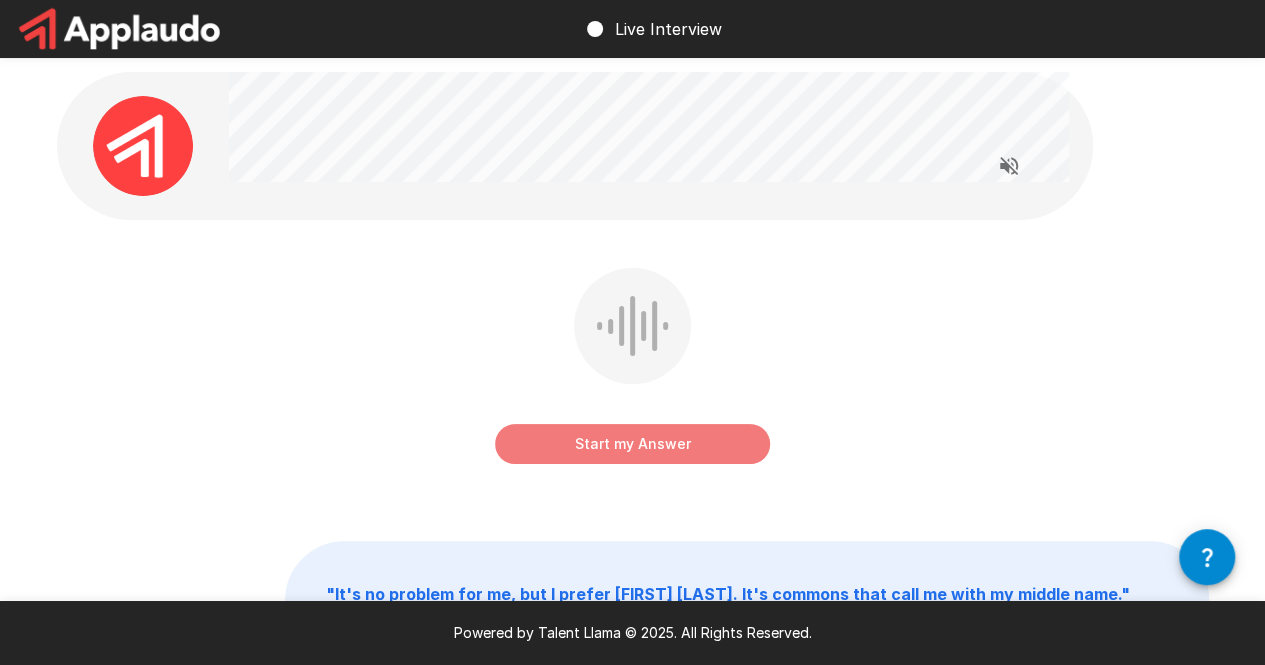 click on "Start my Answer" at bounding box center [632, 444] 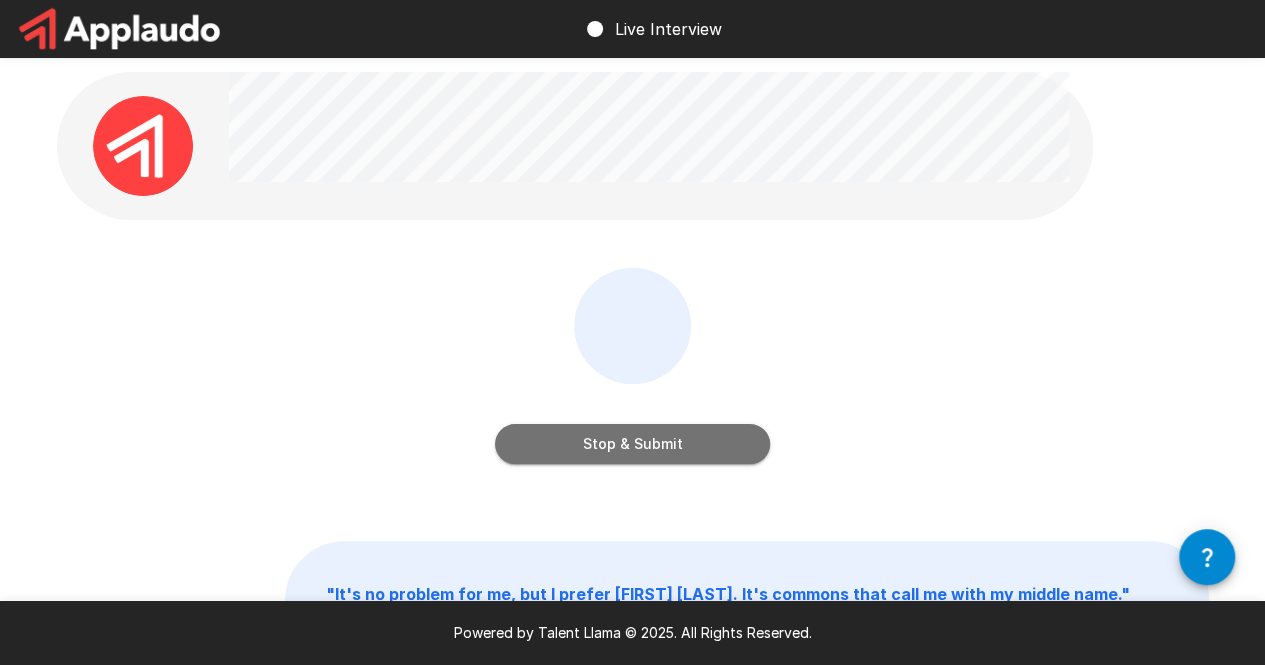 click on "Stop & Submit" at bounding box center [632, 444] 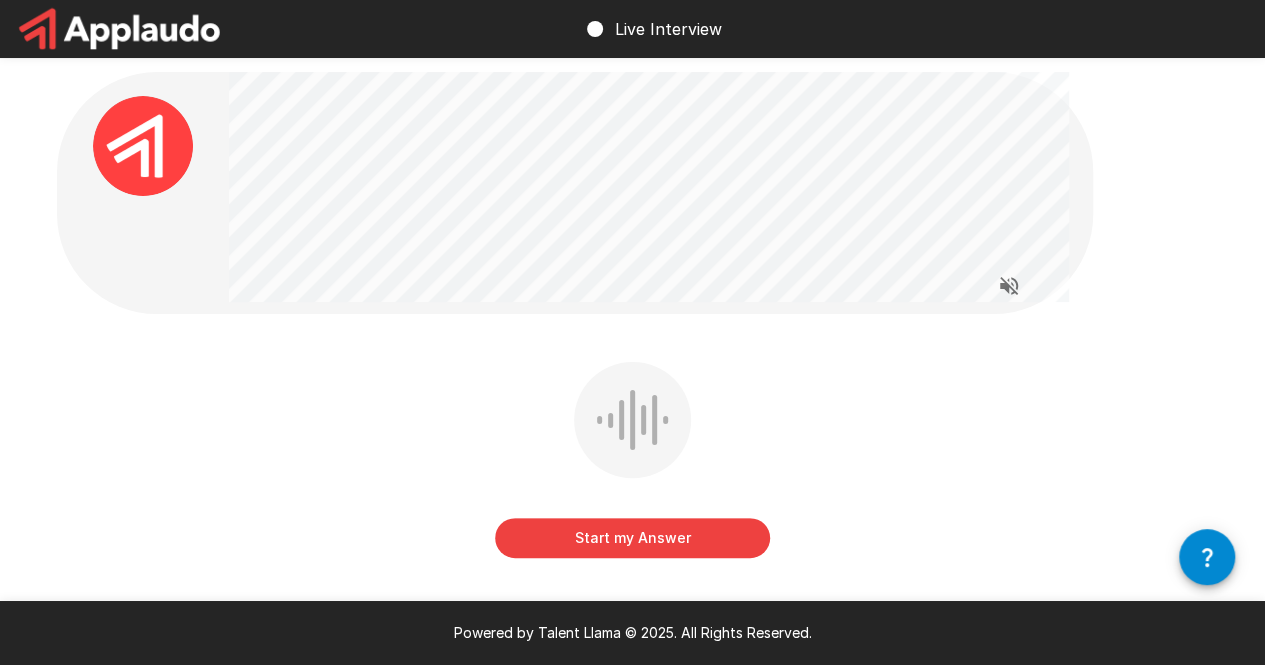 drag, startPoint x: 1147, startPoint y: 327, endPoint x: 920, endPoint y: 653, distance: 397.24677 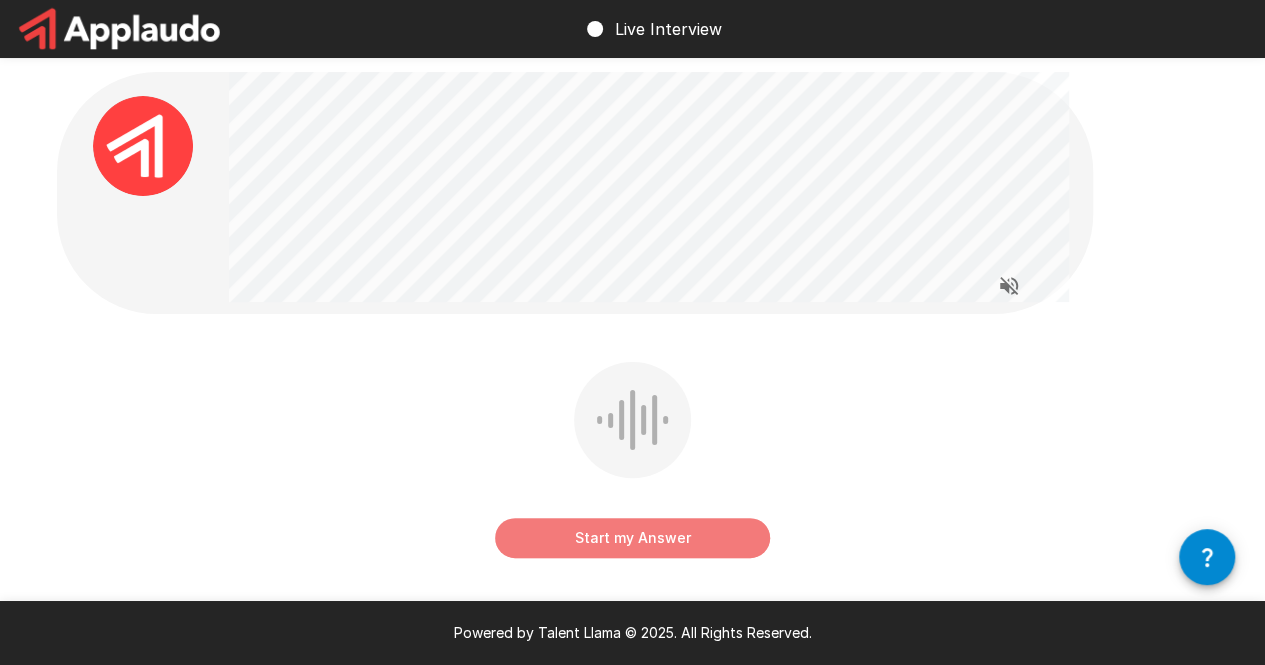 click on "Start my Answer" at bounding box center (632, 538) 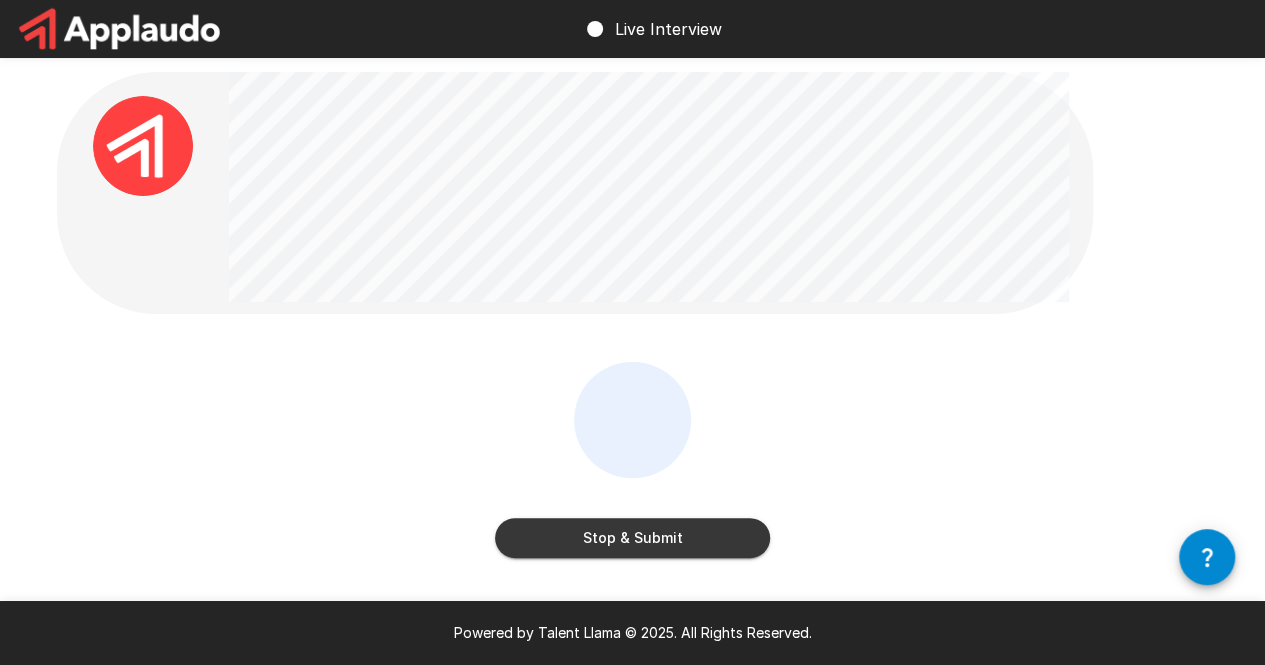 click on "Stop & Submit" at bounding box center (632, 538) 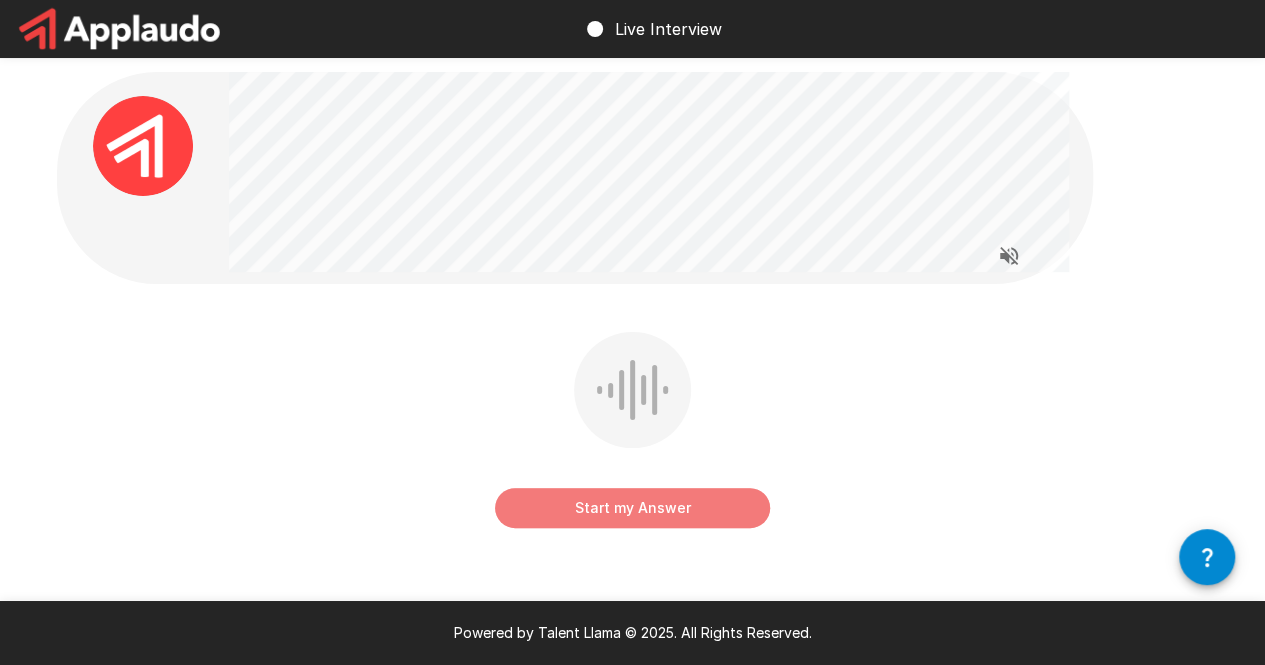 click on "Start my Answer" at bounding box center (632, 508) 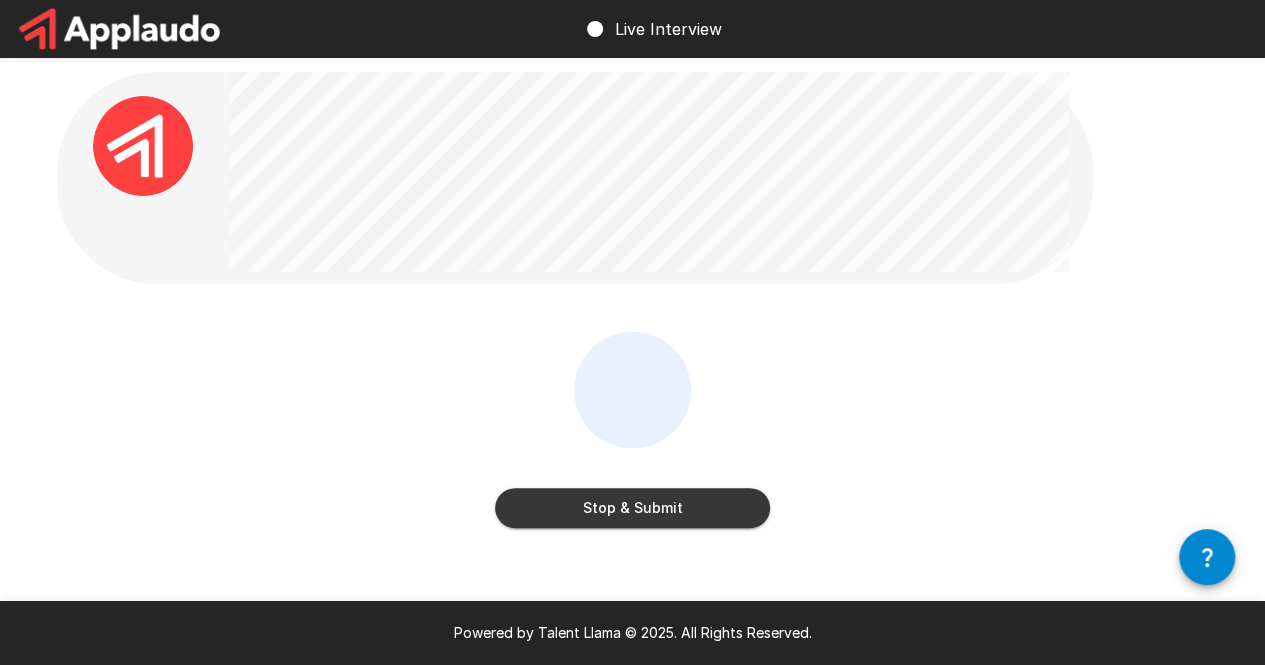 click on "Stop & Submit" at bounding box center [632, 508] 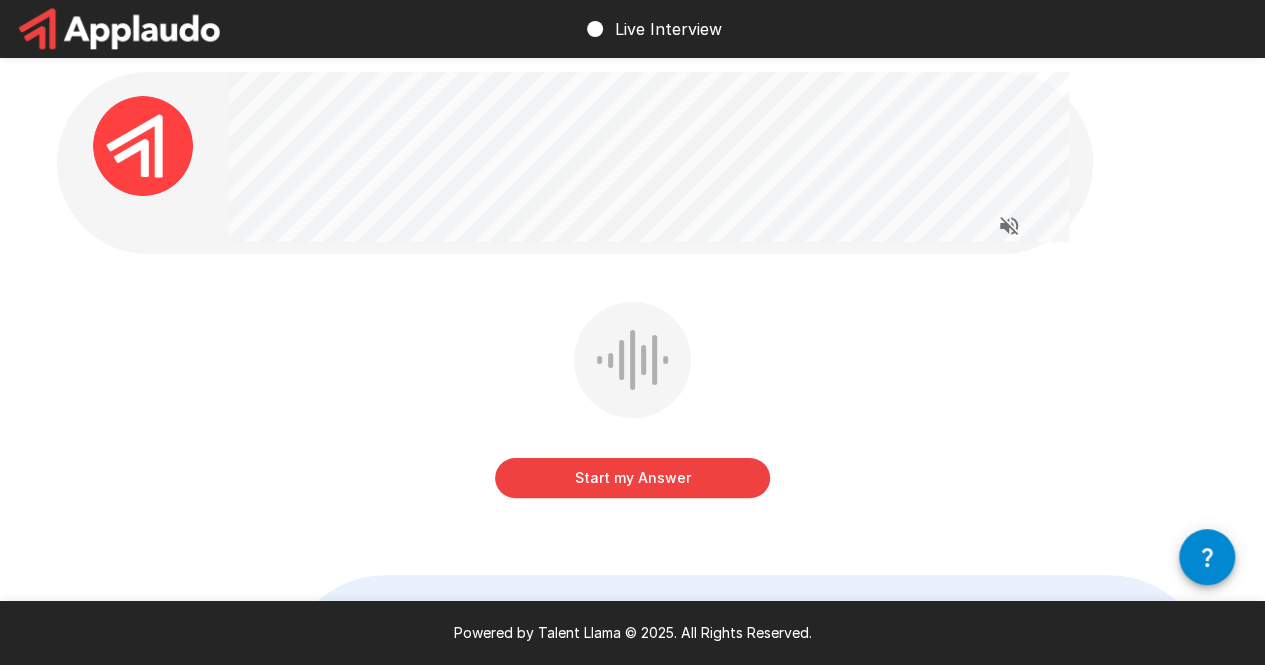 click on "Start my Answer" at bounding box center [632, 478] 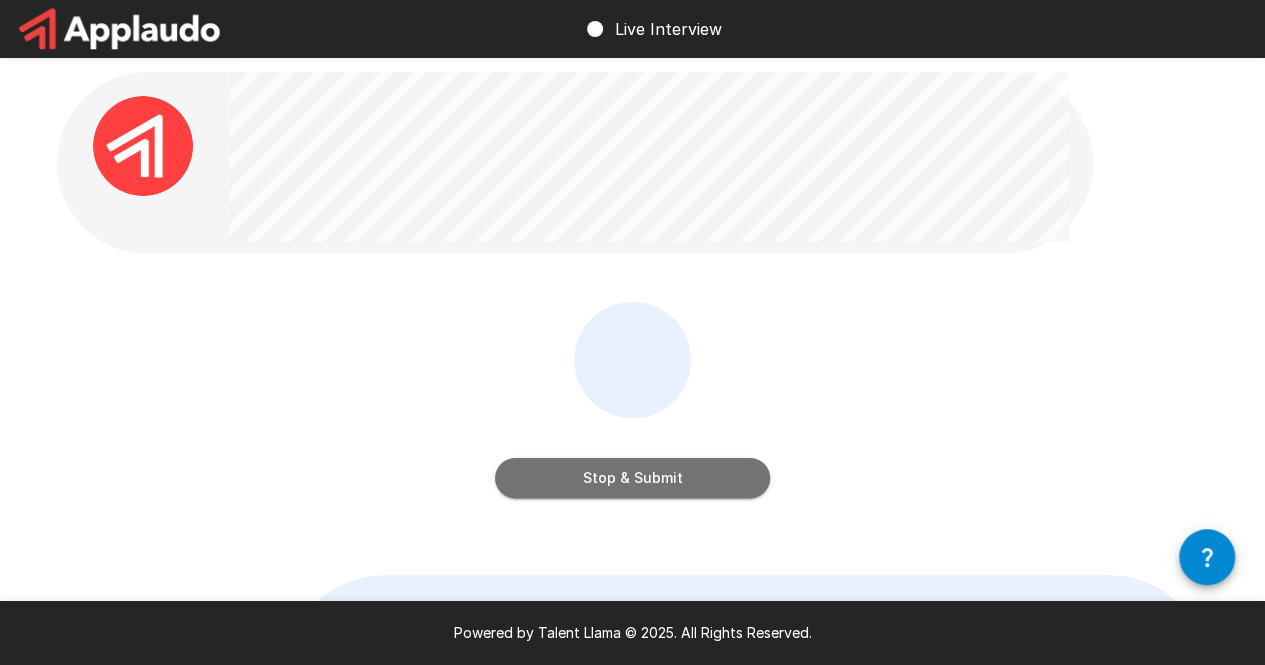 click on "Stop & Submit" at bounding box center (632, 478) 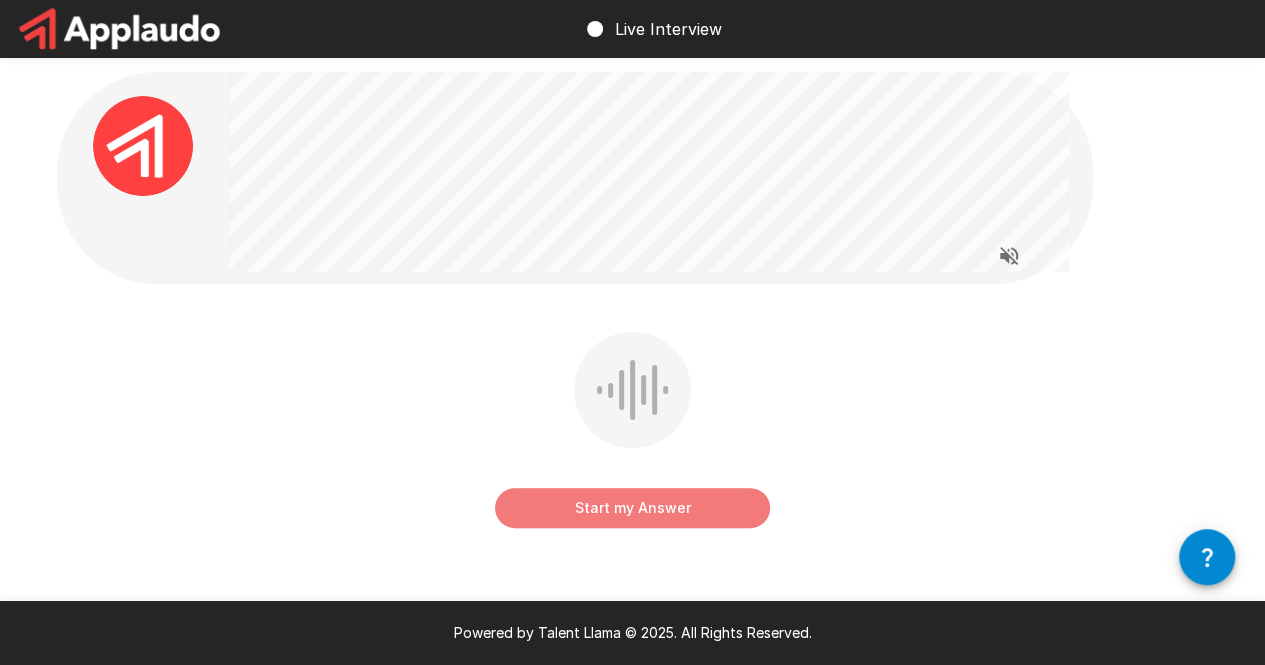 click on "Start my Answer" at bounding box center [632, 508] 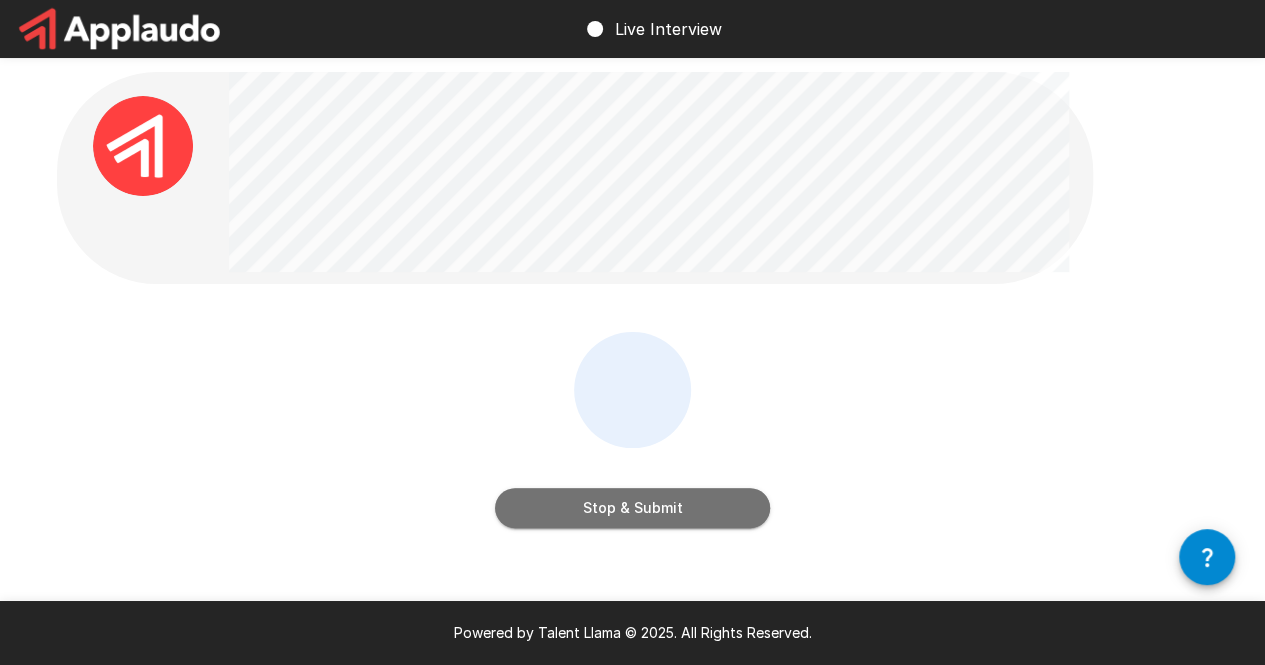 click on "Stop & Submit" at bounding box center [632, 508] 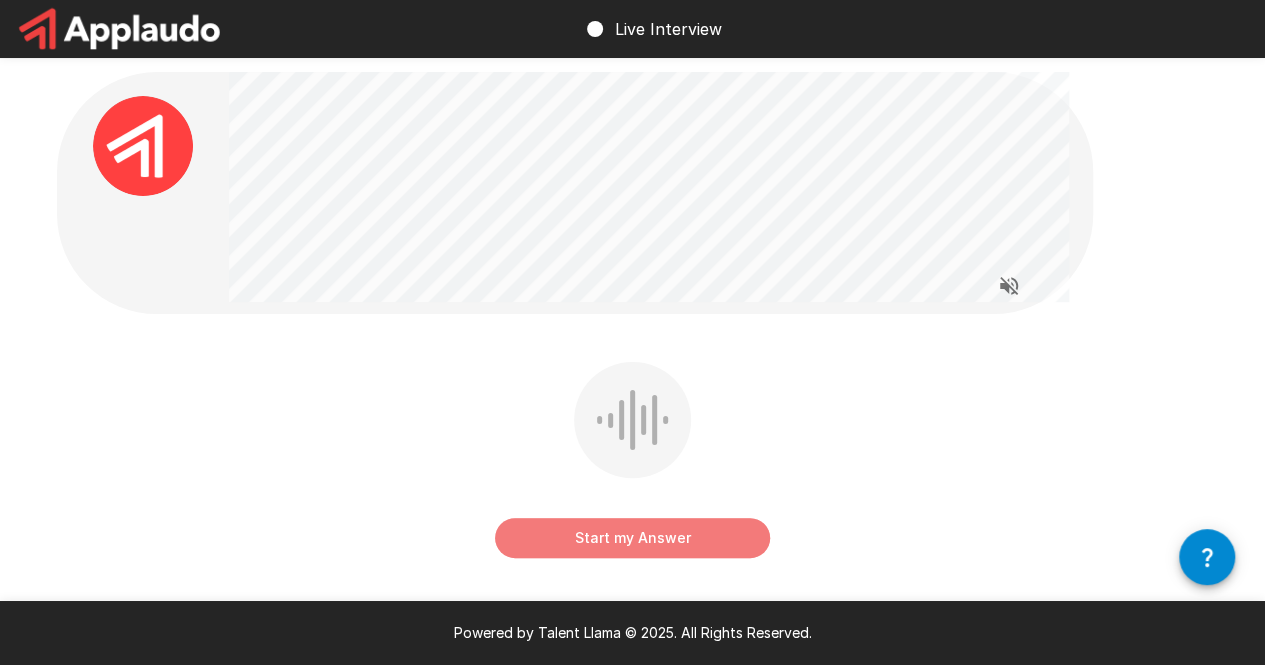 click on "Start my Answer" at bounding box center [632, 538] 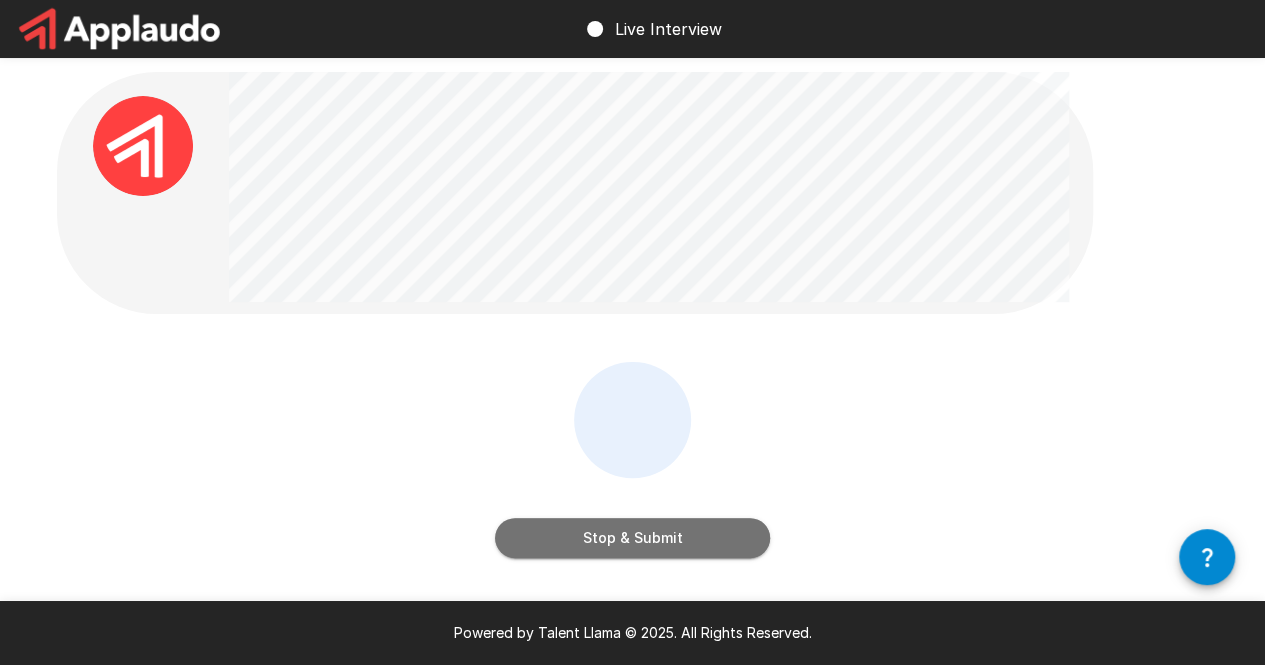 click on "Stop & Submit" at bounding box center (632, 538) 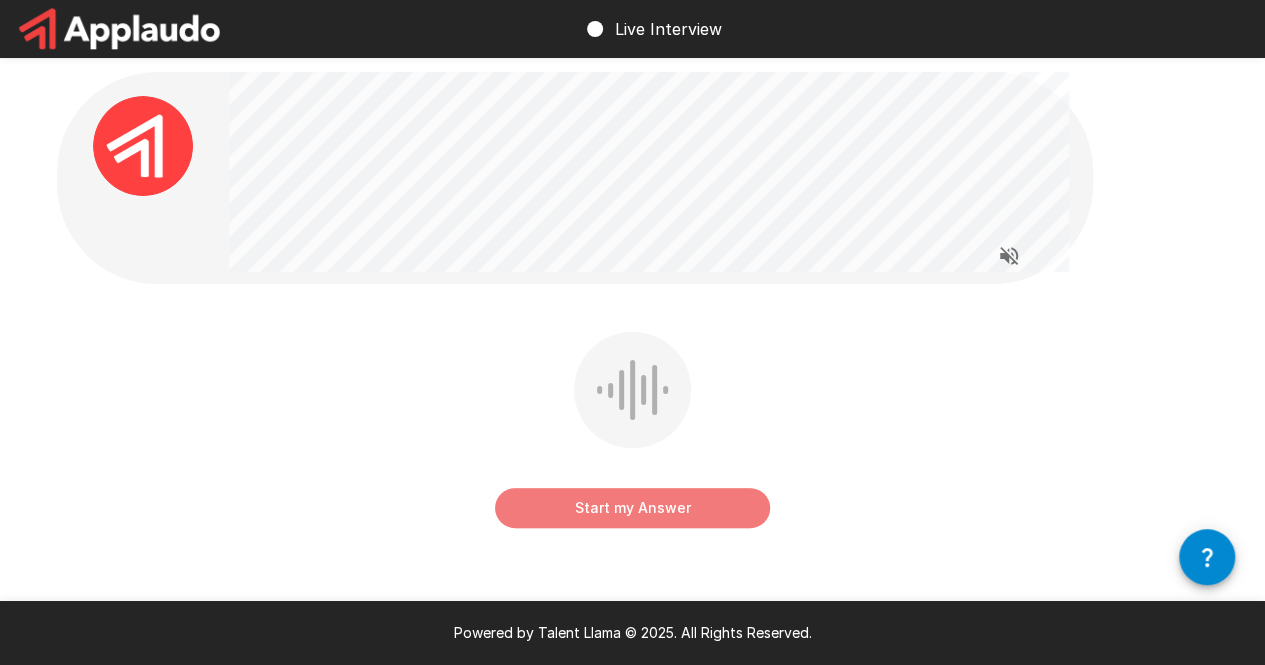 click on "Start my Answer" at bounding box center [632, 508] 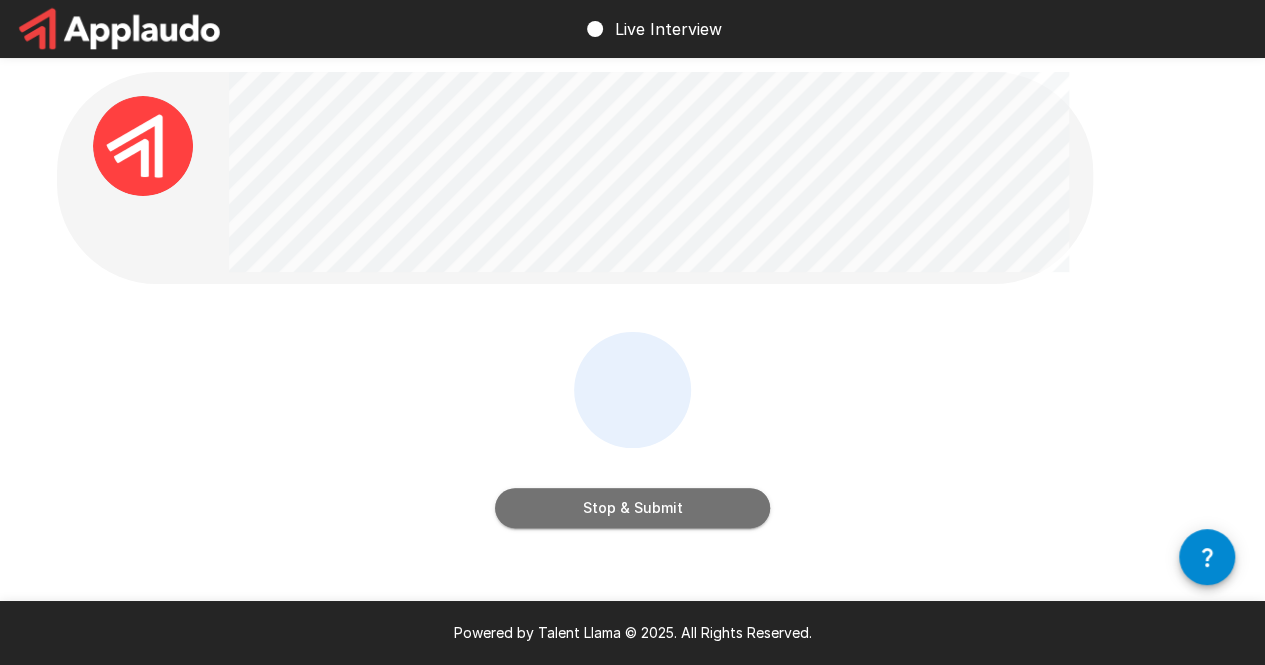 click on "Stop & Submit" at bounding box center (632, 508) 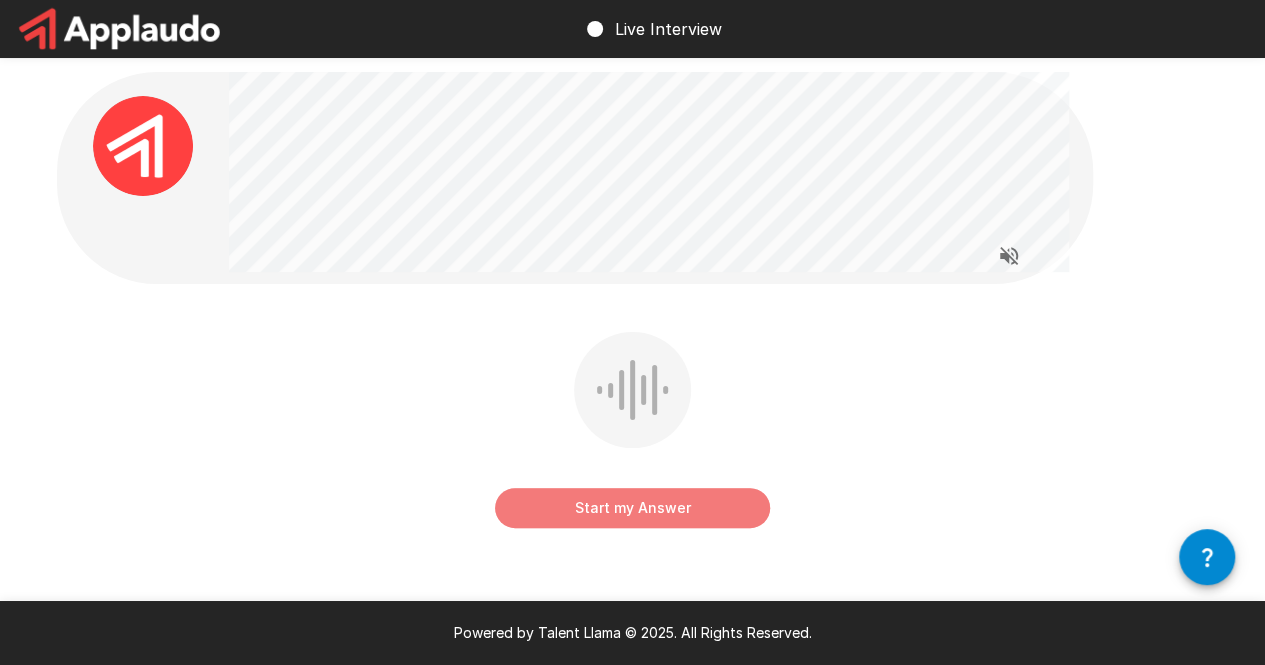 click on "Start my Answer" at bounding box center [632, 508] 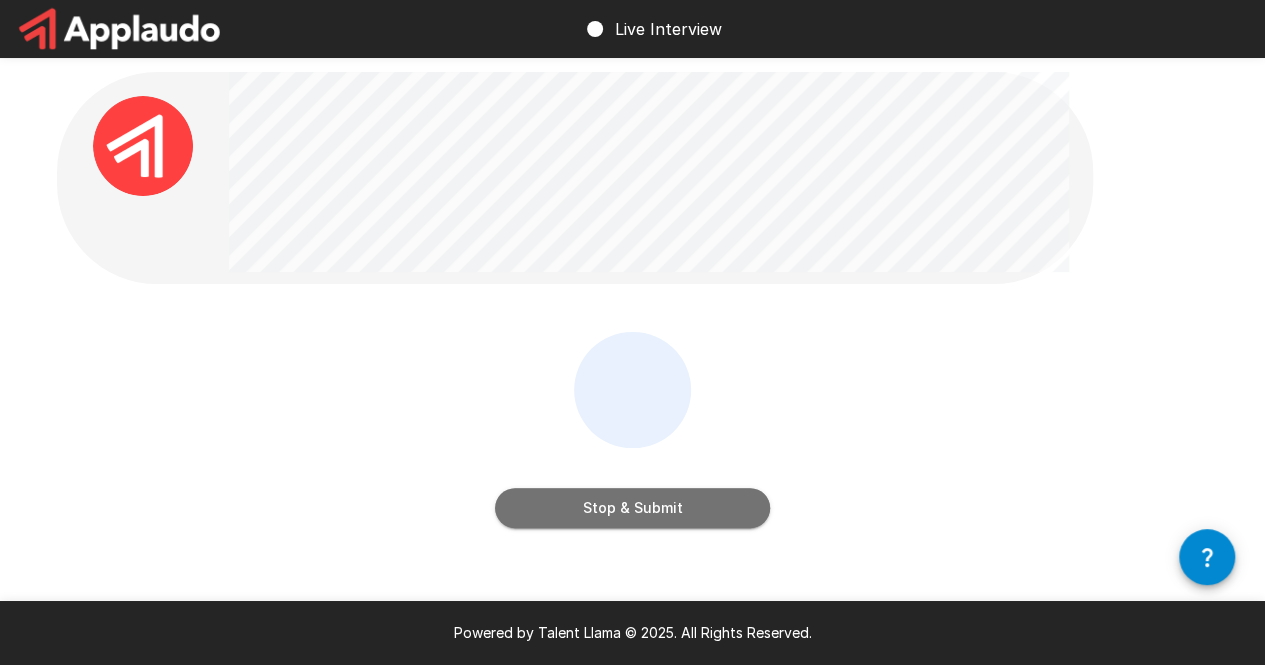 click on "Stop & Submit" at bounding box center (632, 508) 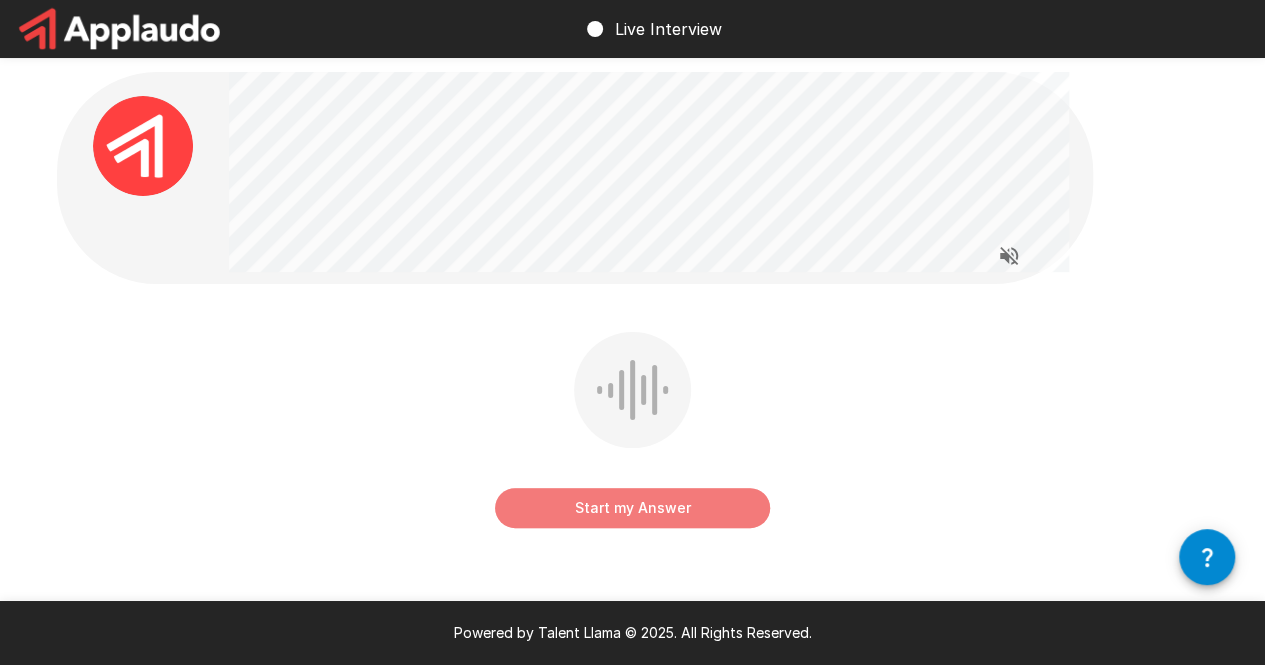 click on "Start my Answer" at bounding box center [632, 508] 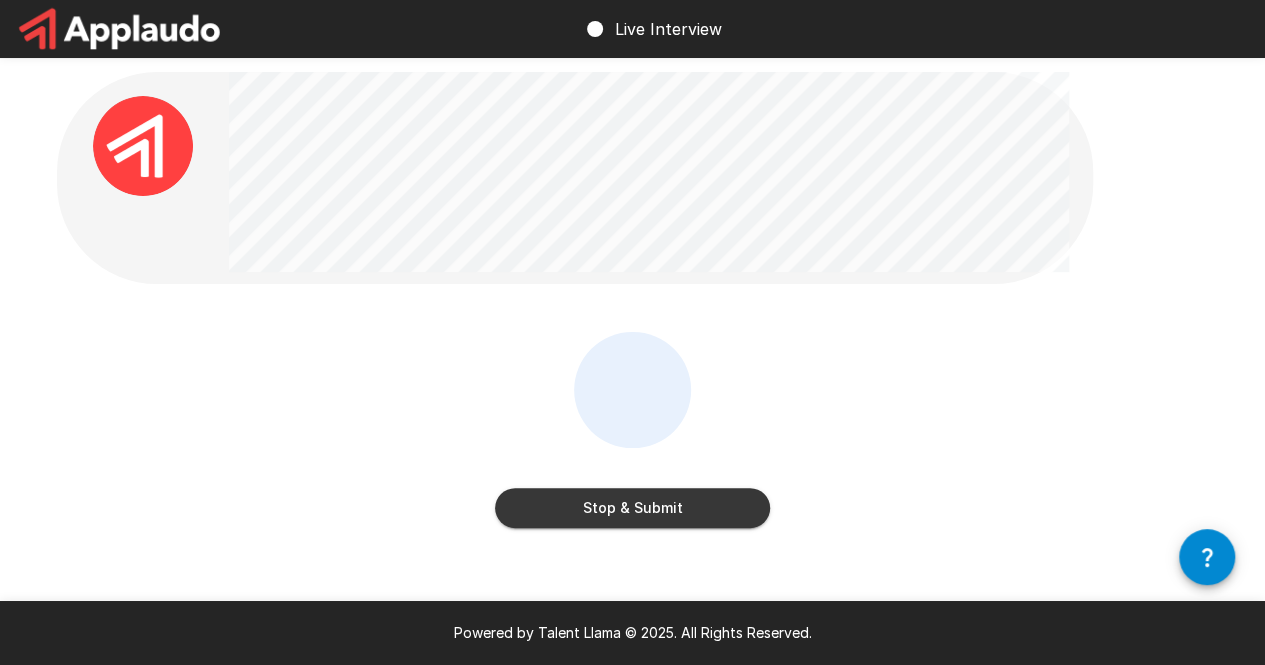 click on "Stop & Submit" at bounding box center [632, 508] 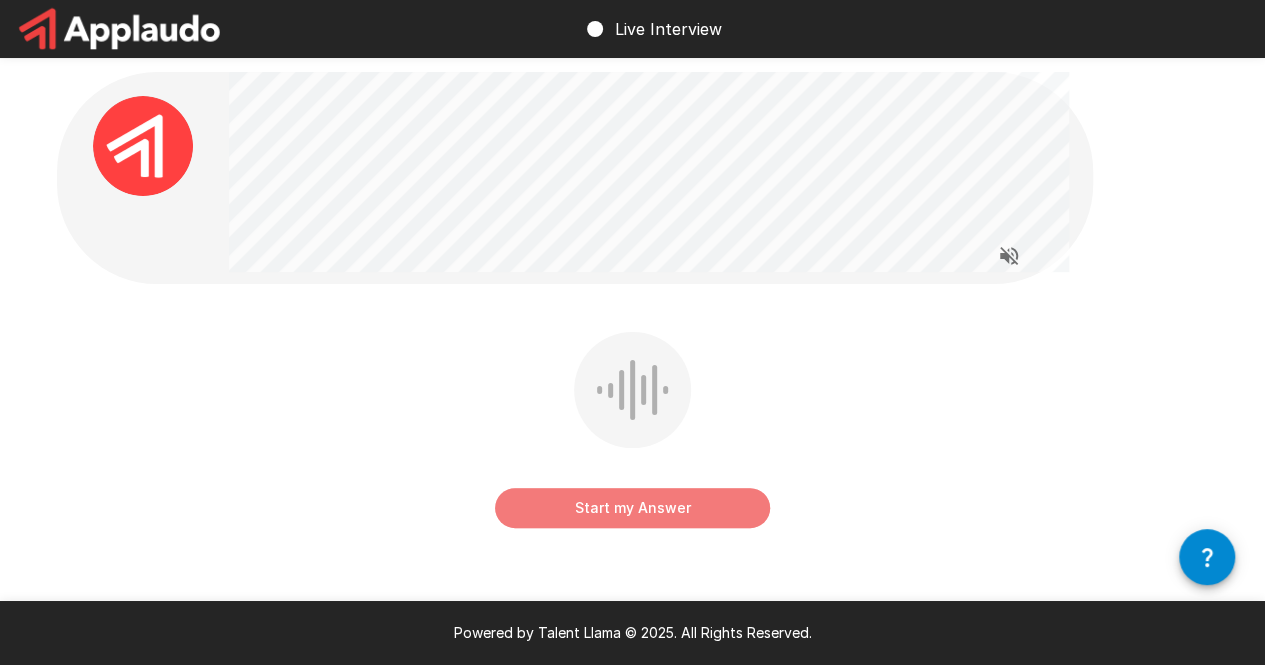 click on "Start my Answer" at bounding box center [632, 508] 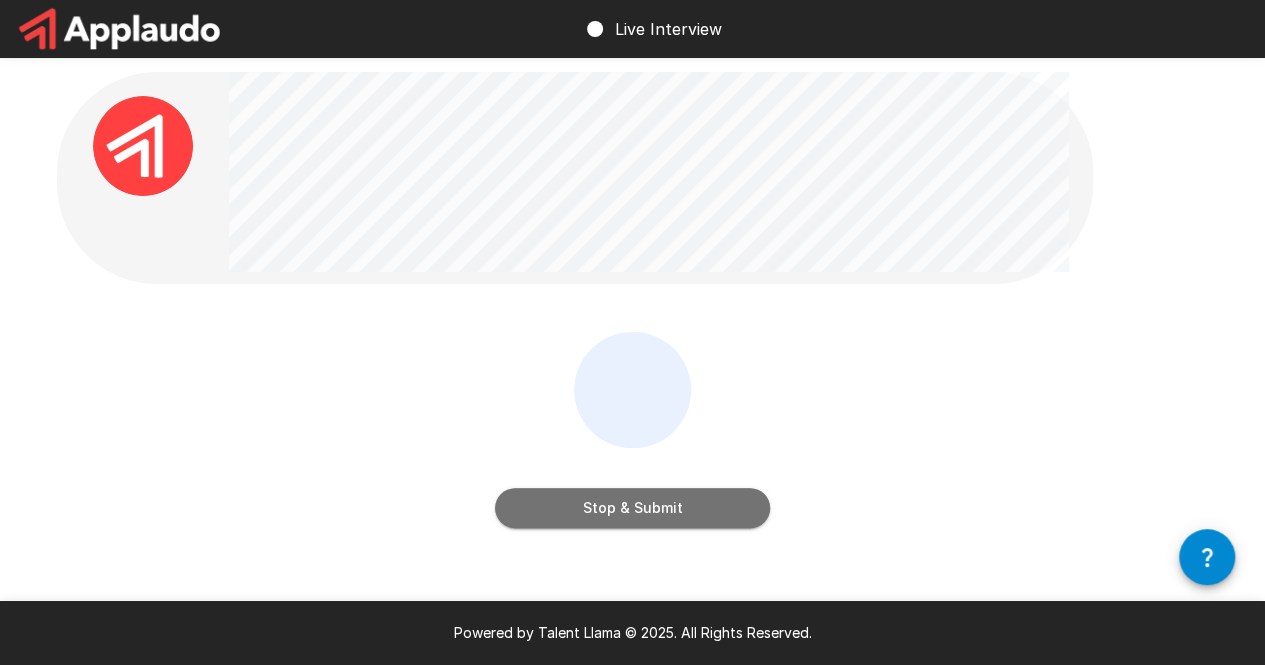 click on "Stop & Submit" at bounding box center (632, 508) 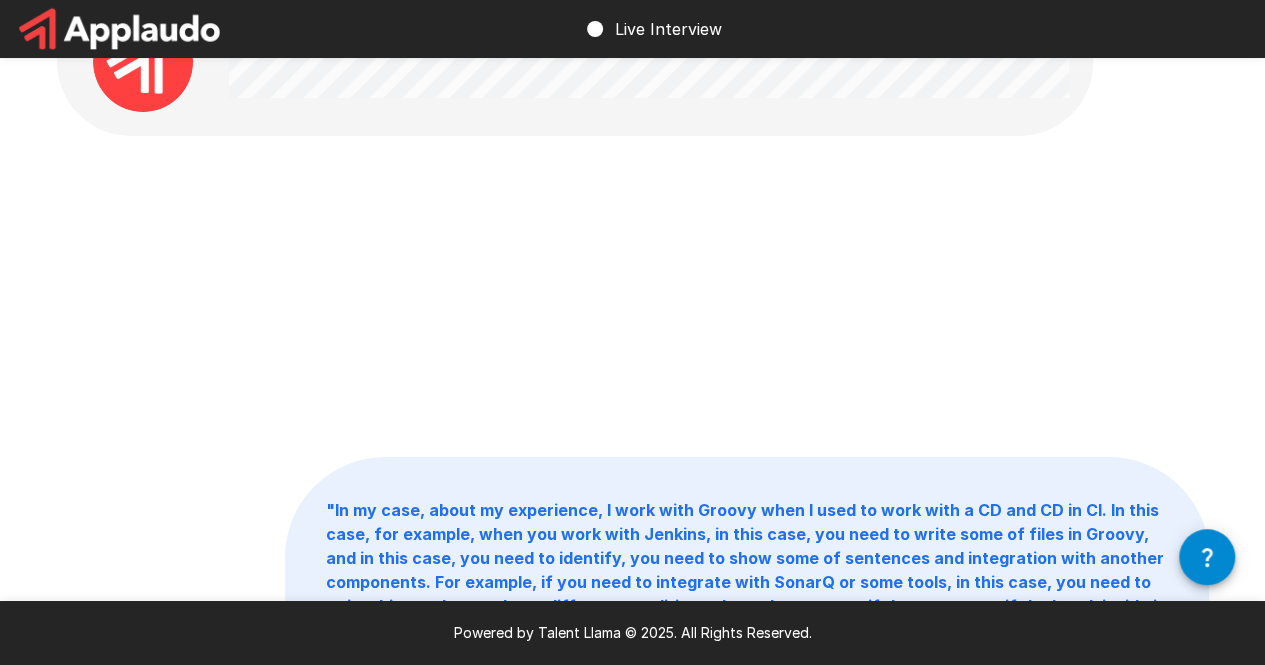 scroll, scrollTop: 0, scrollLeft: 0, axis: both 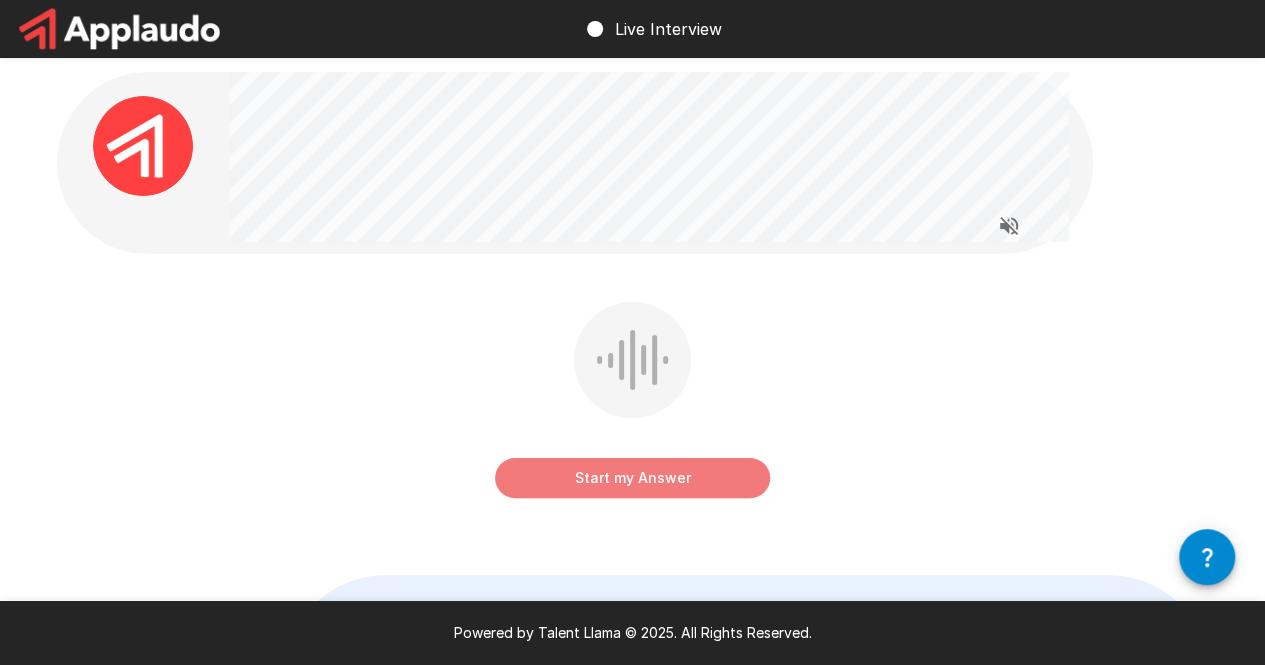 click on "Start my Answer" at bounding box center [632, 478] 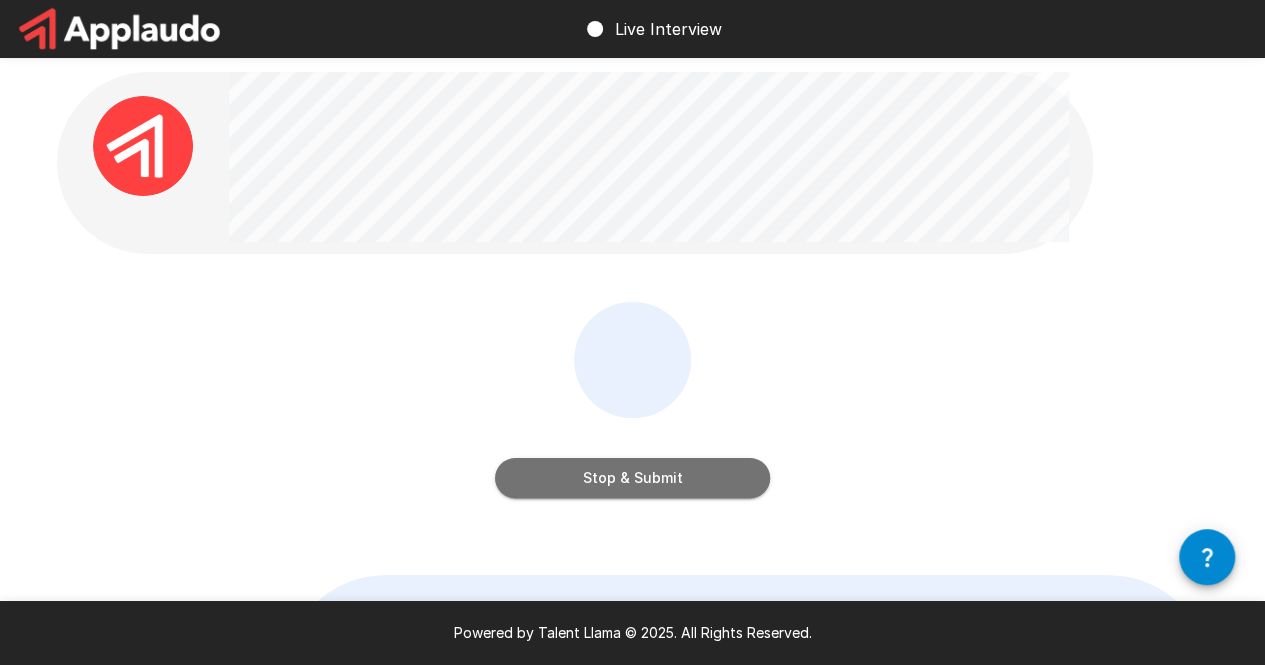 click on "Stop & Submit" at bounding box center (632, 478) 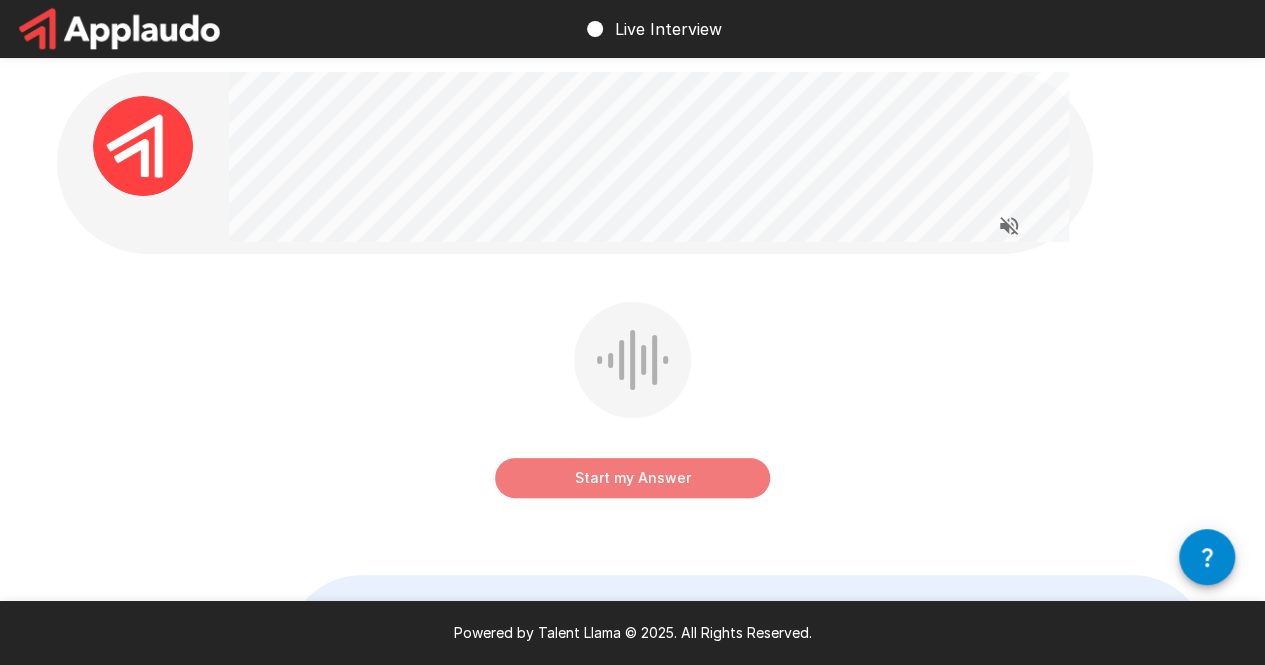 click on "Start my Answer" at bounding box center (632, 478) 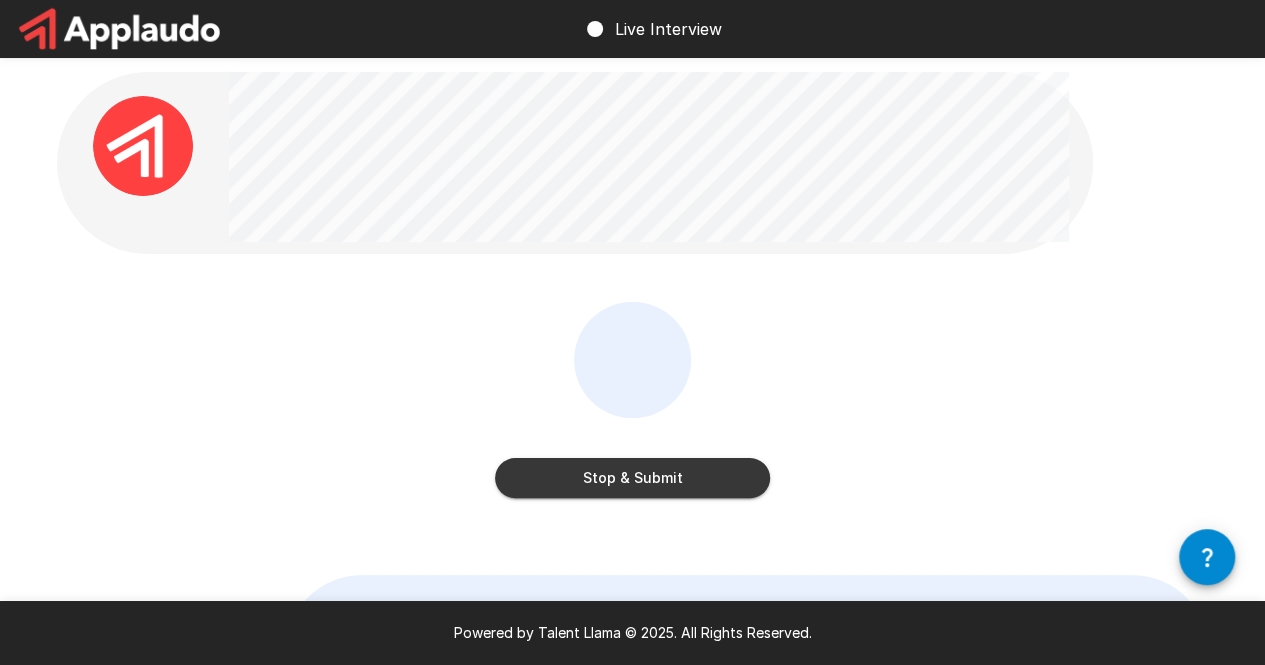 click on "Stop & Submit" at bounding box center [632, 478] 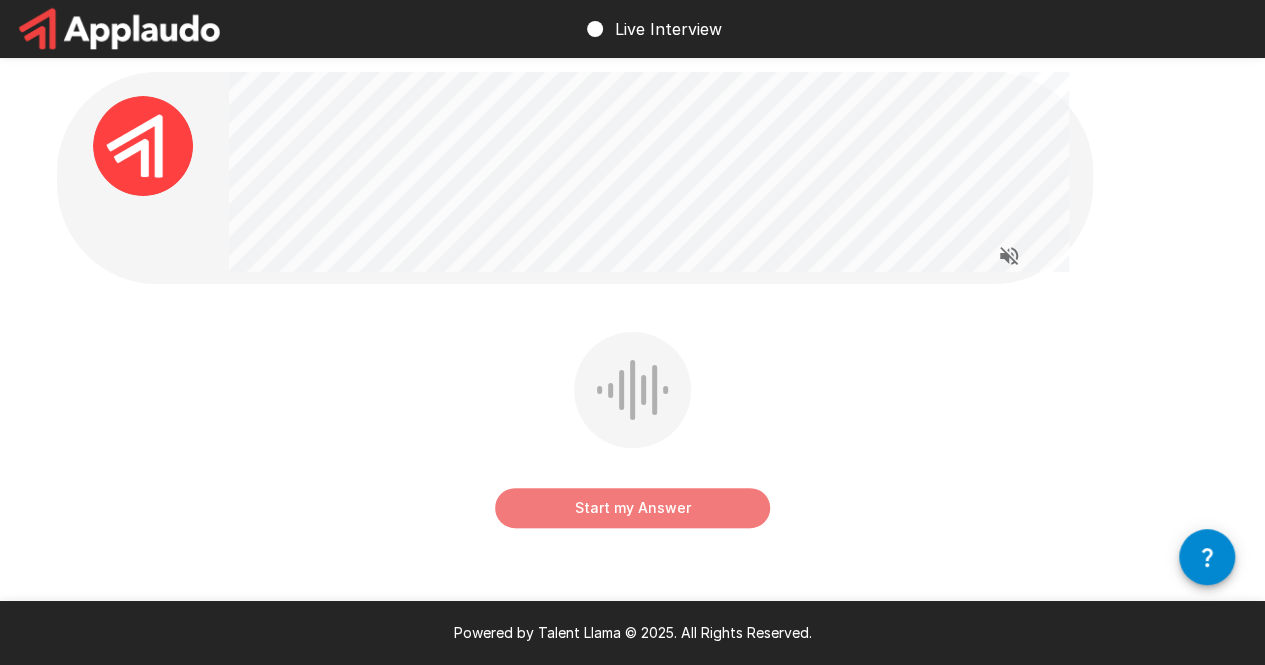 click on "Start my Answer" at bounding box center (632, 508) 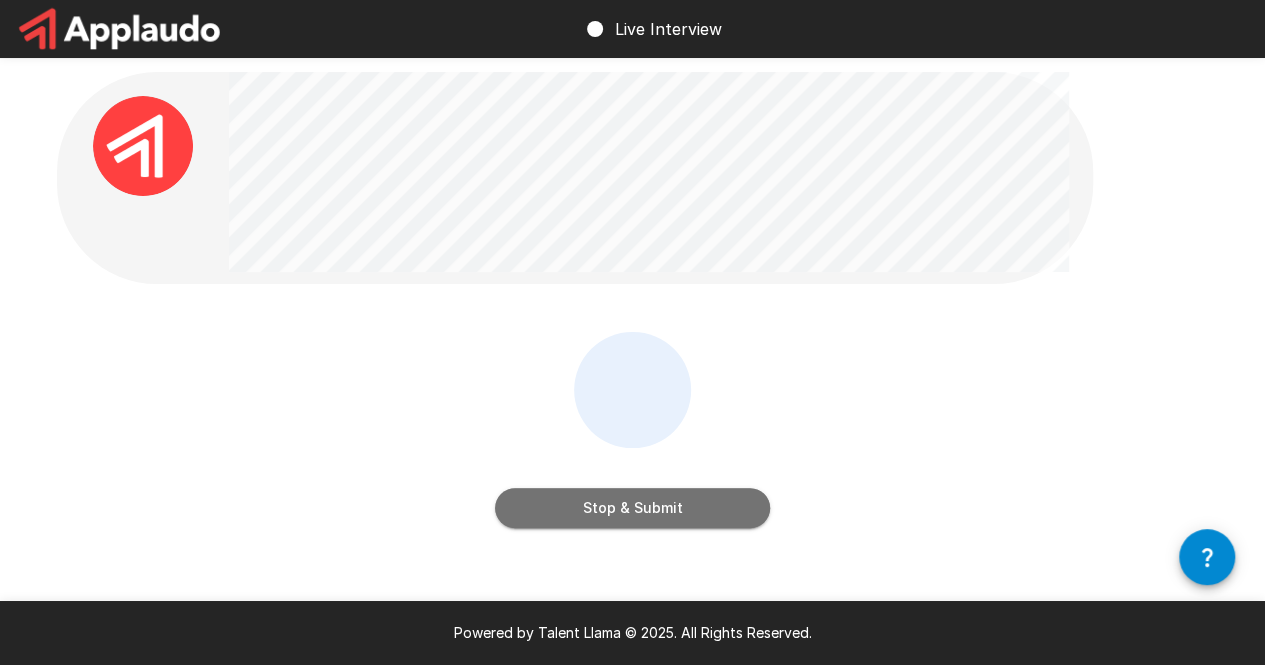 click on "Stop & Submit" at bounding box center [632, 508] 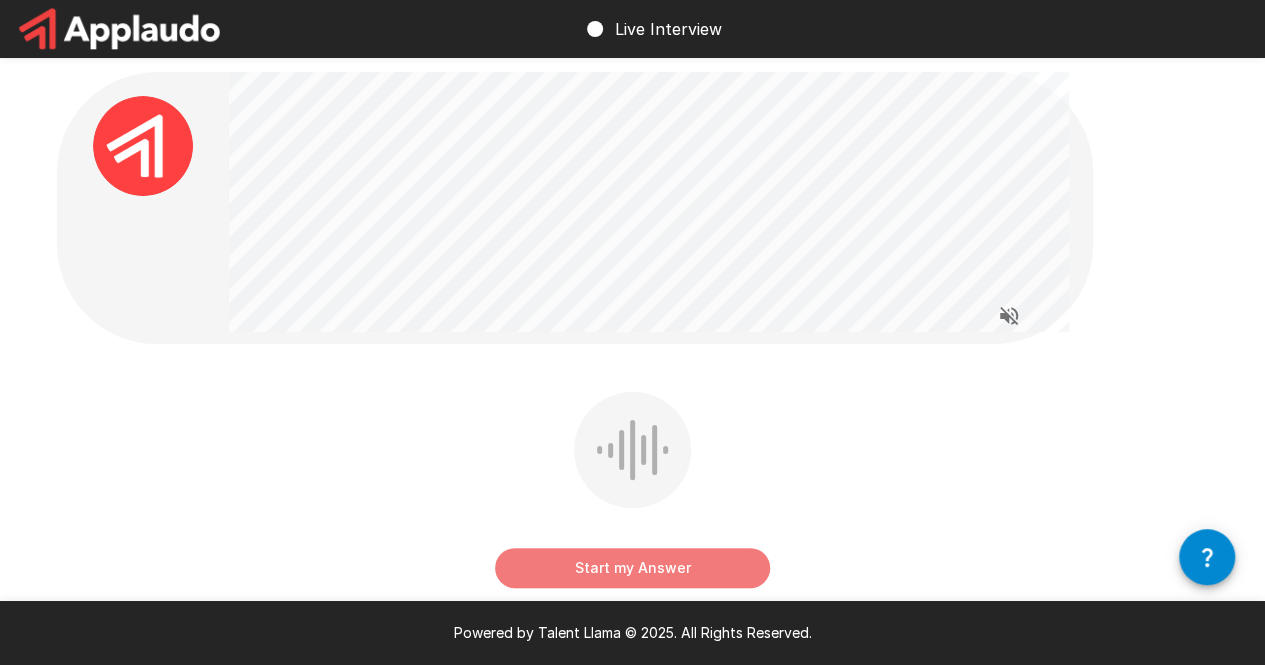click on "Start my Answer" at bounding box center [632, 568] 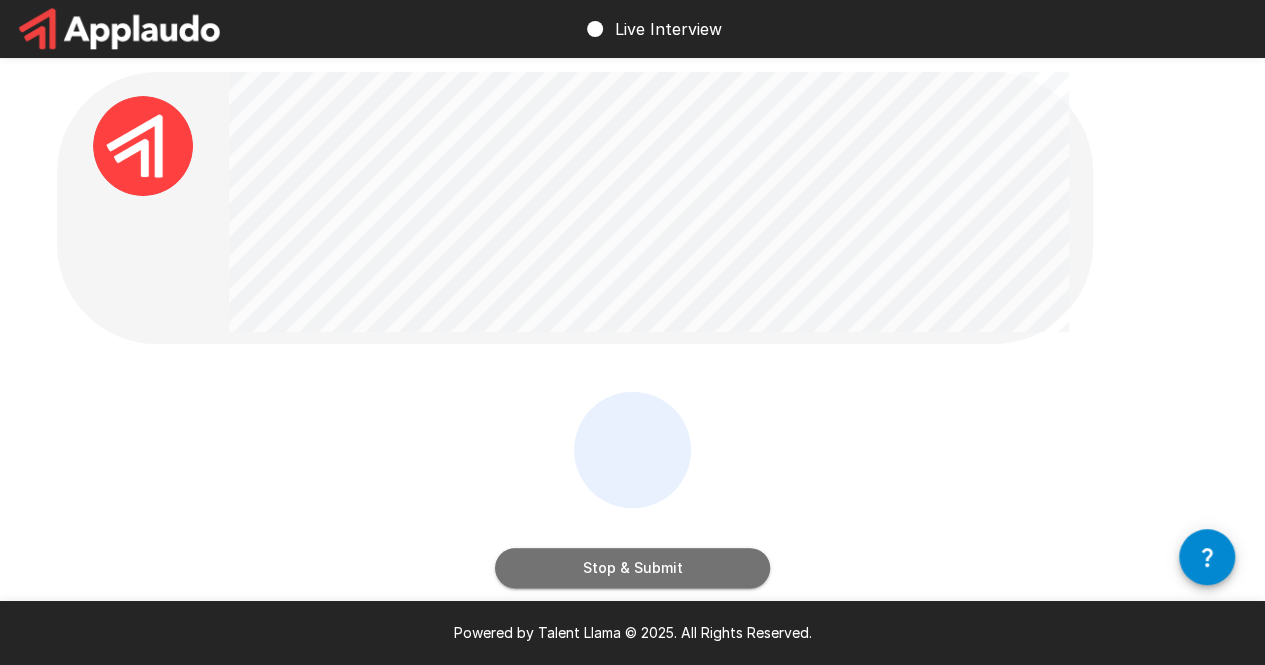 click on "Stop & Submit" at bounding box center [632, 568] 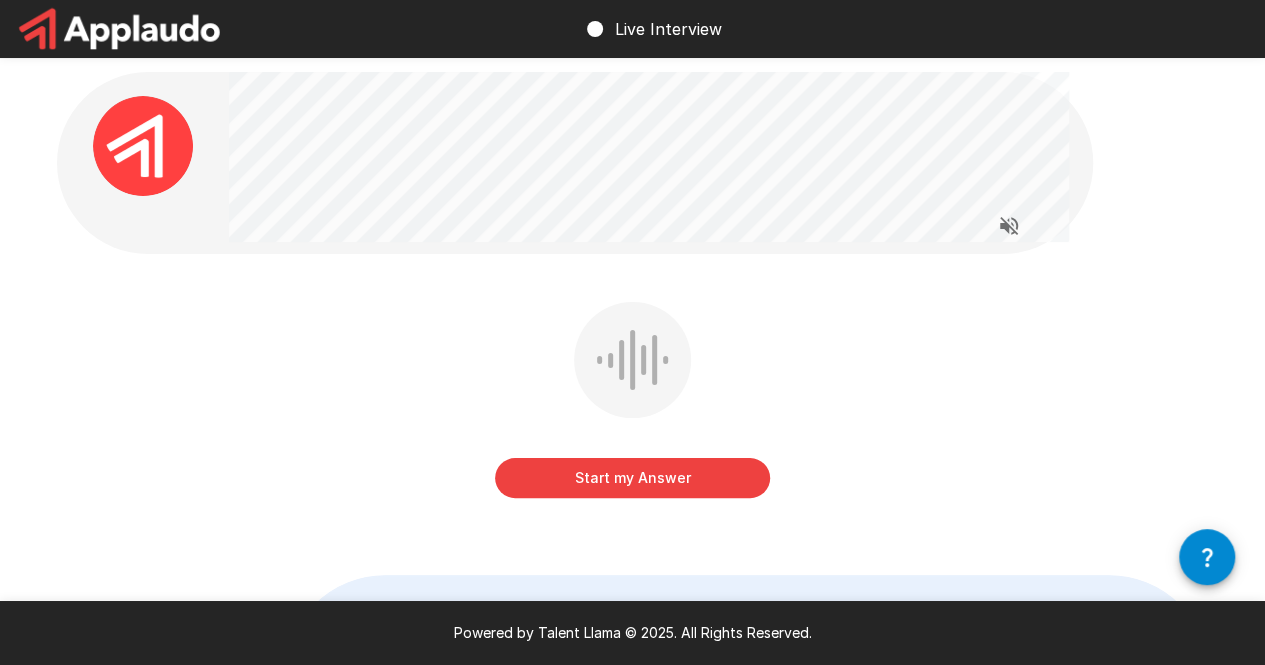 click on "Start my Answer" at bounding box center (632, 478) 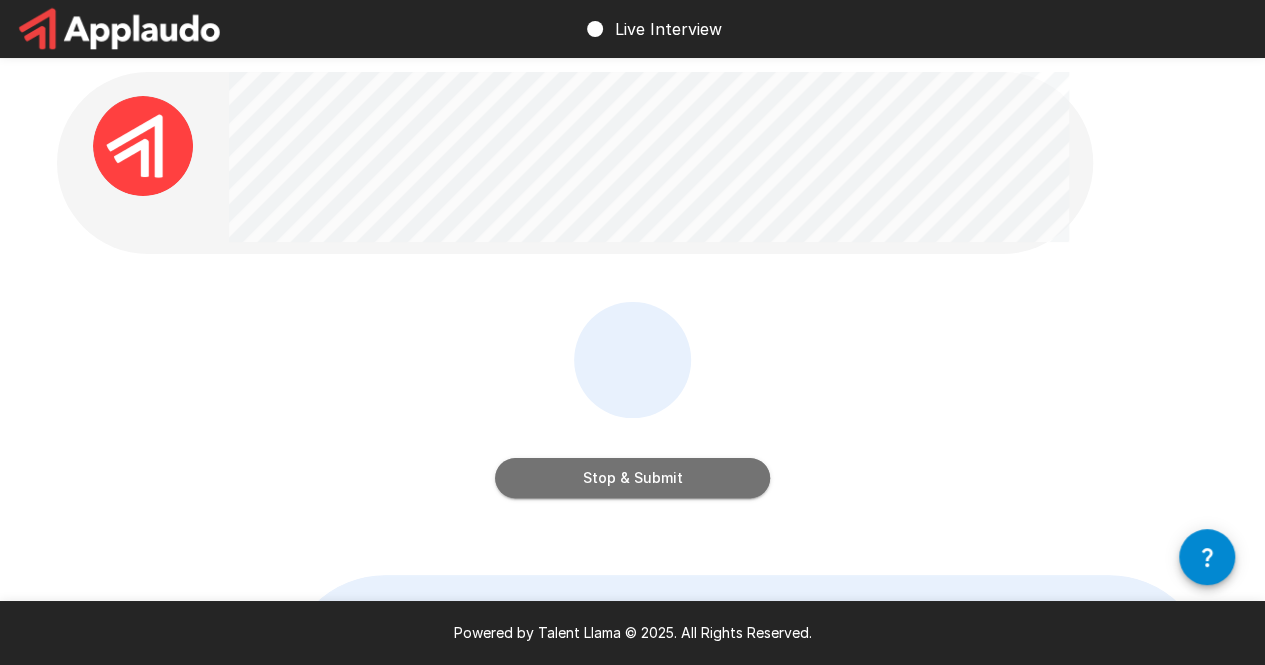 click on "Stop & Submit" at bounding box center (632, 478) 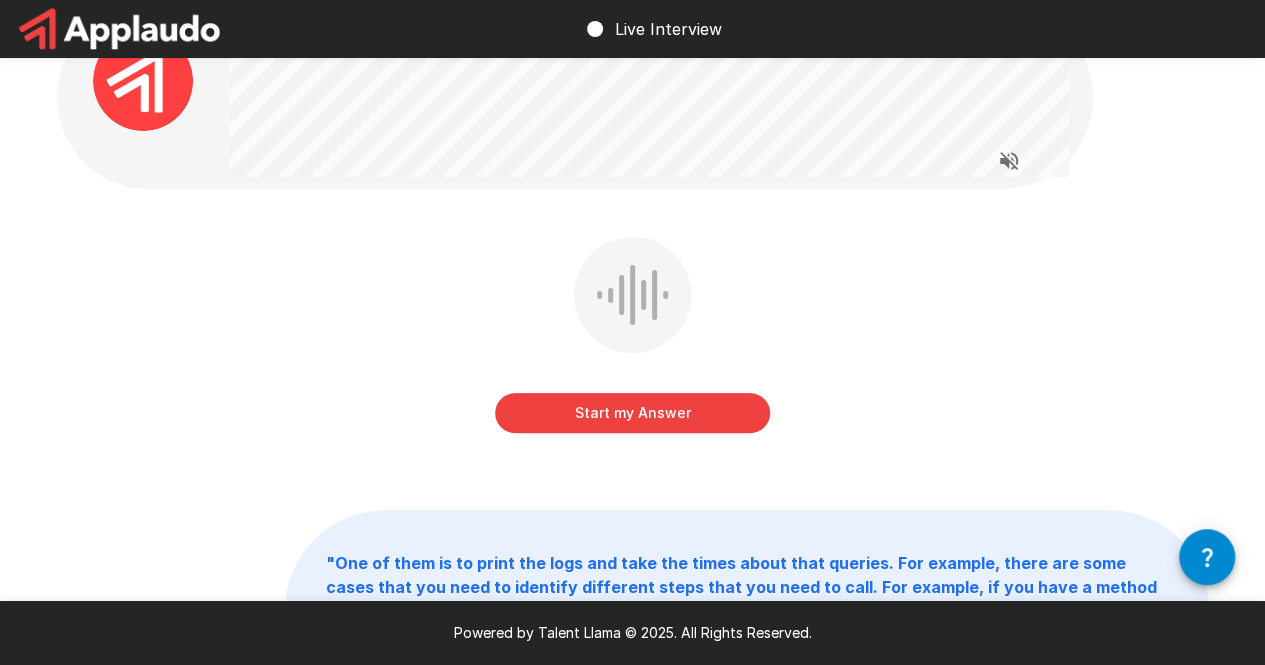 scroll, scrollTop: 64, scrollLeft: 0, axis: vertical 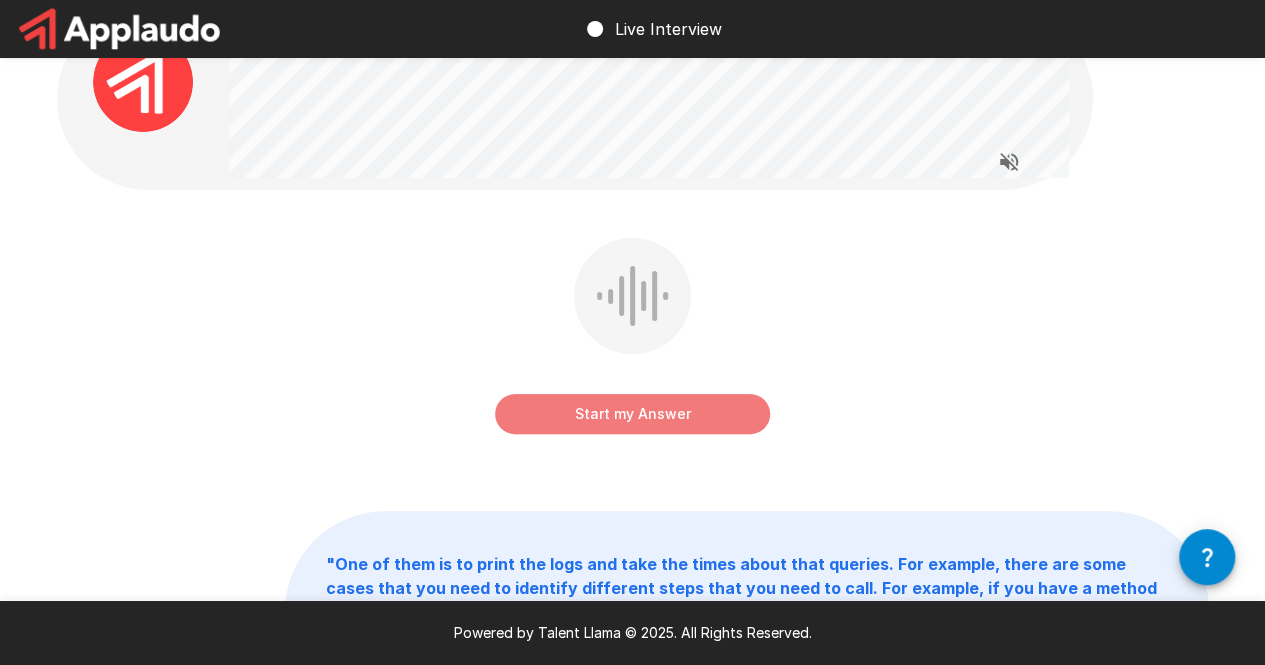 click on "Start my Answer" at bounding box center (632, 414) 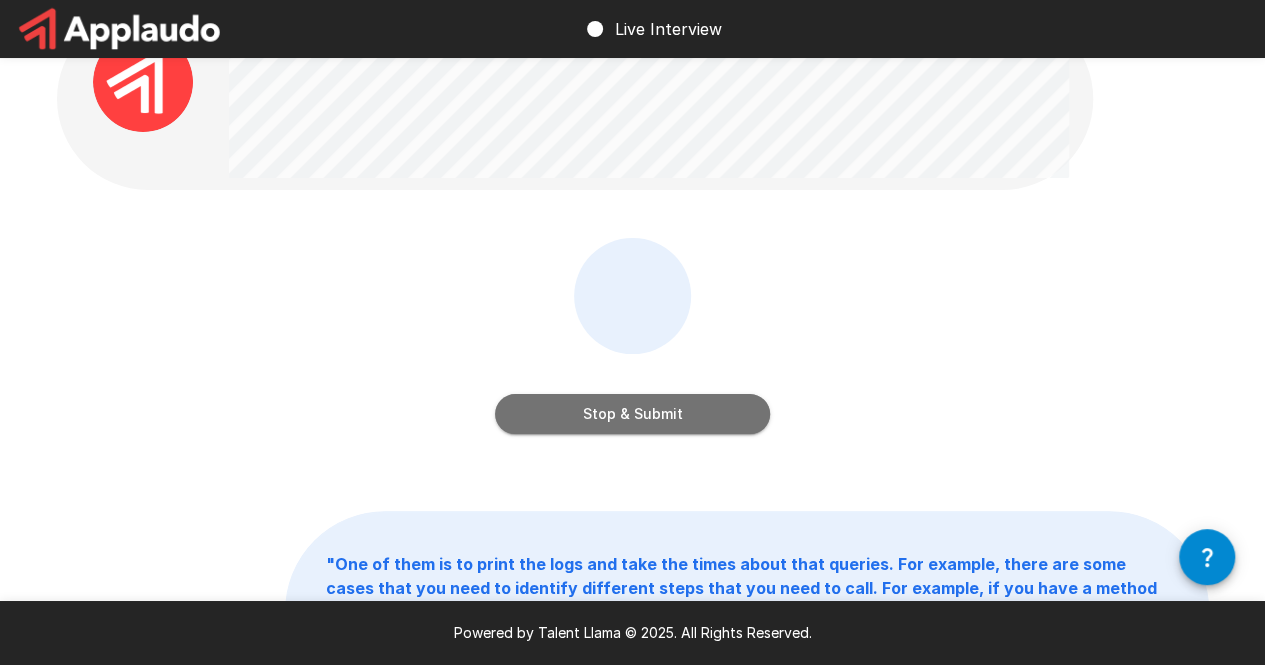 click on "Stop & Submit" at bounding box center [632, 414] 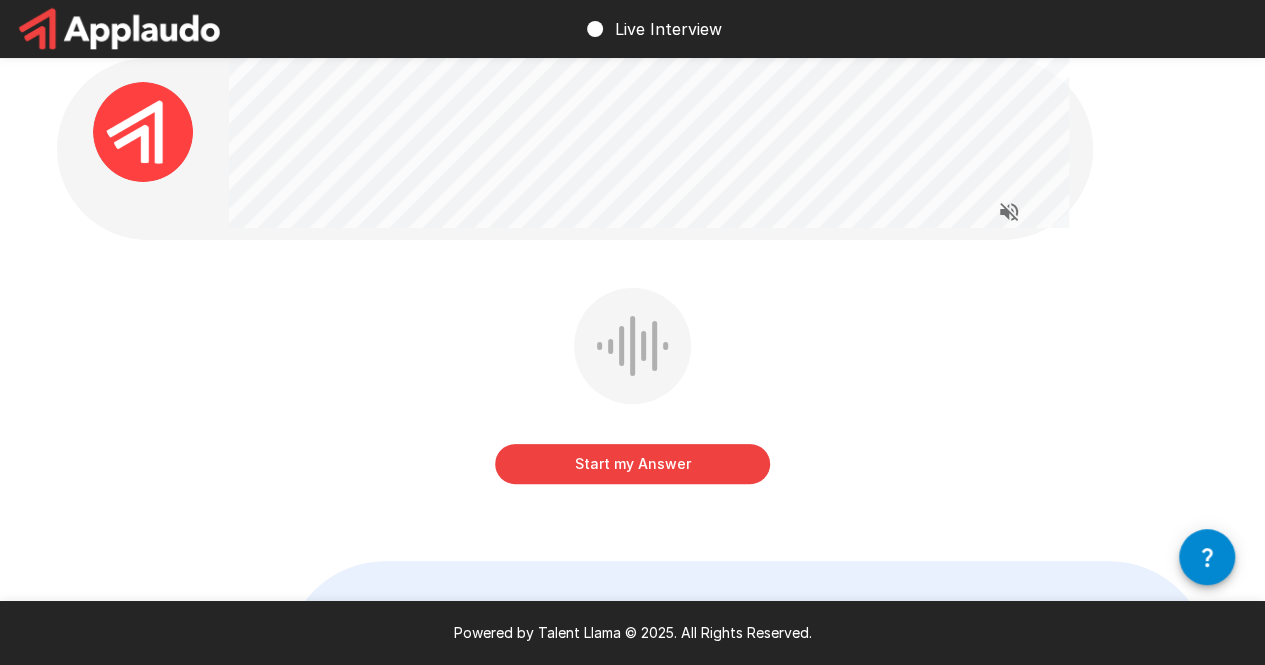 scroll, scrollTop: 15, scrollLeft: 0, axis: vertical 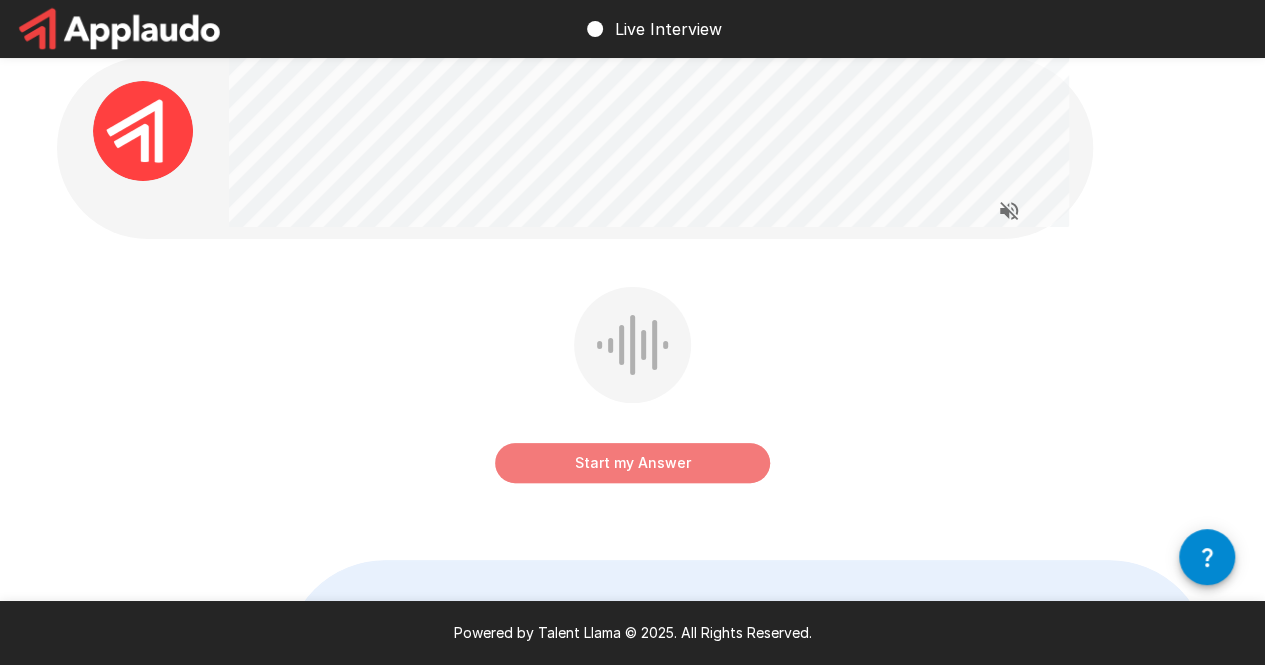 click on "Start my Answer" at bounding box center (632, 463) 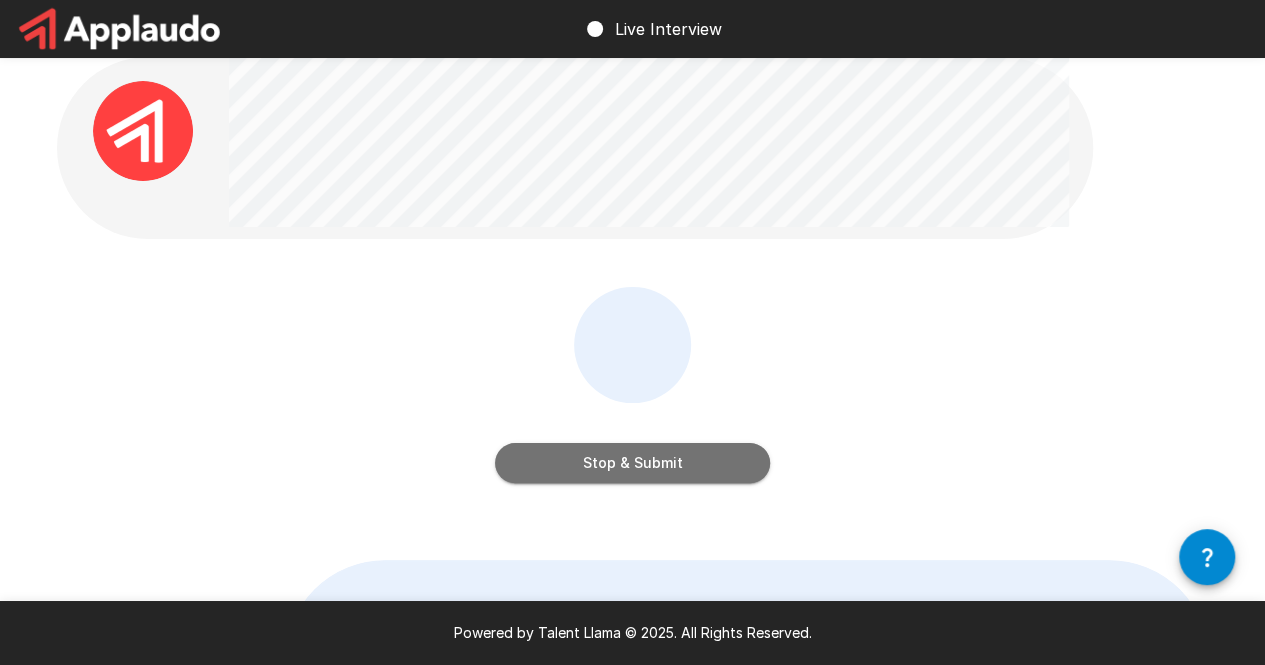 click on "Stop & Submit" at bounding box center (632, 463) 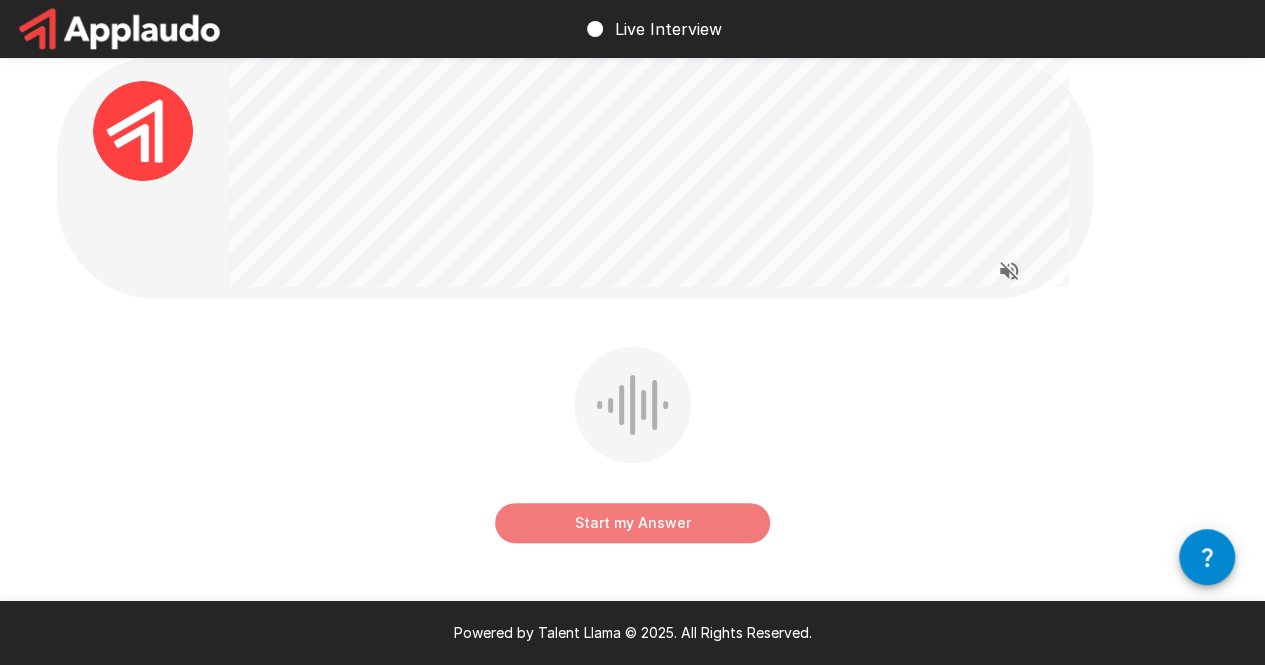 click on "Start my Answer" at bounding box center [632, 523] 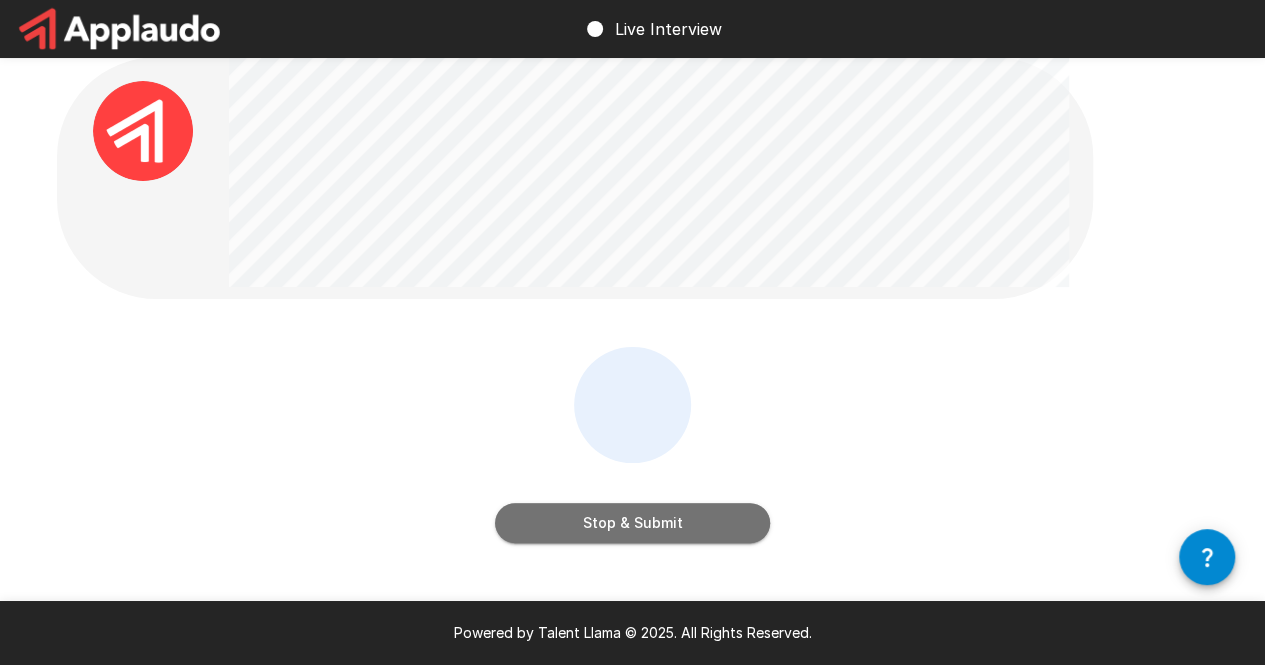 click on "Stop & Submit" at bounding box center [632, 523] 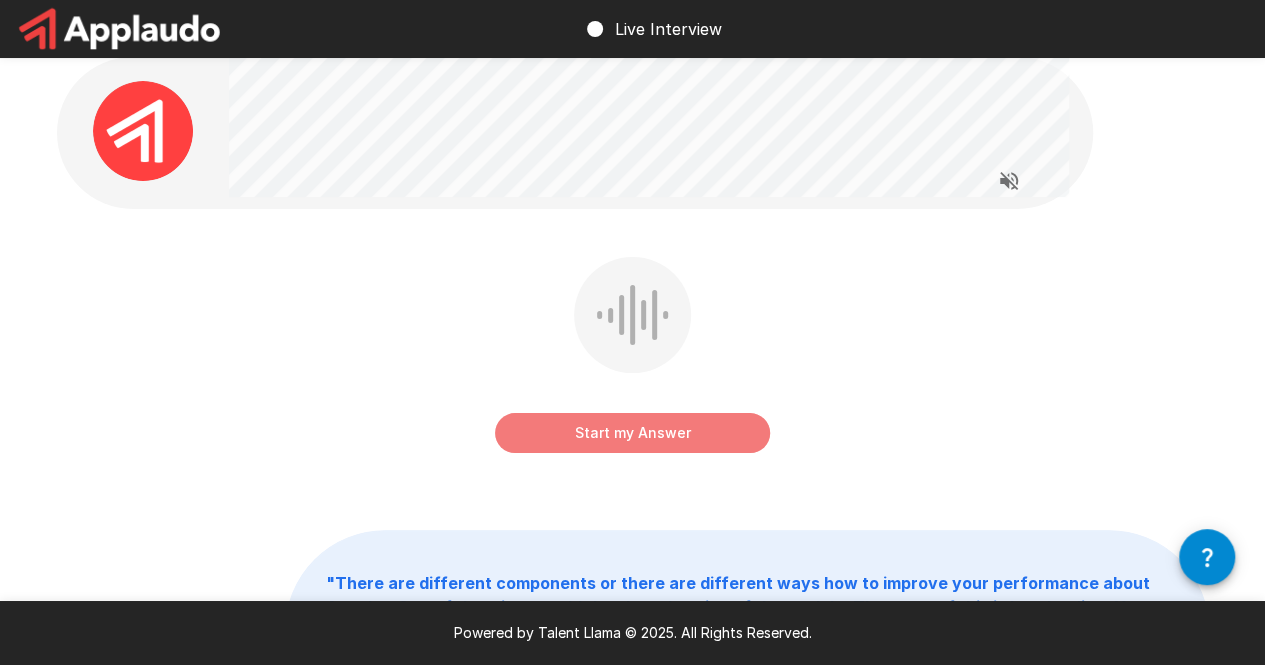click on "Start my Answer" at bounding box center [632, 433] 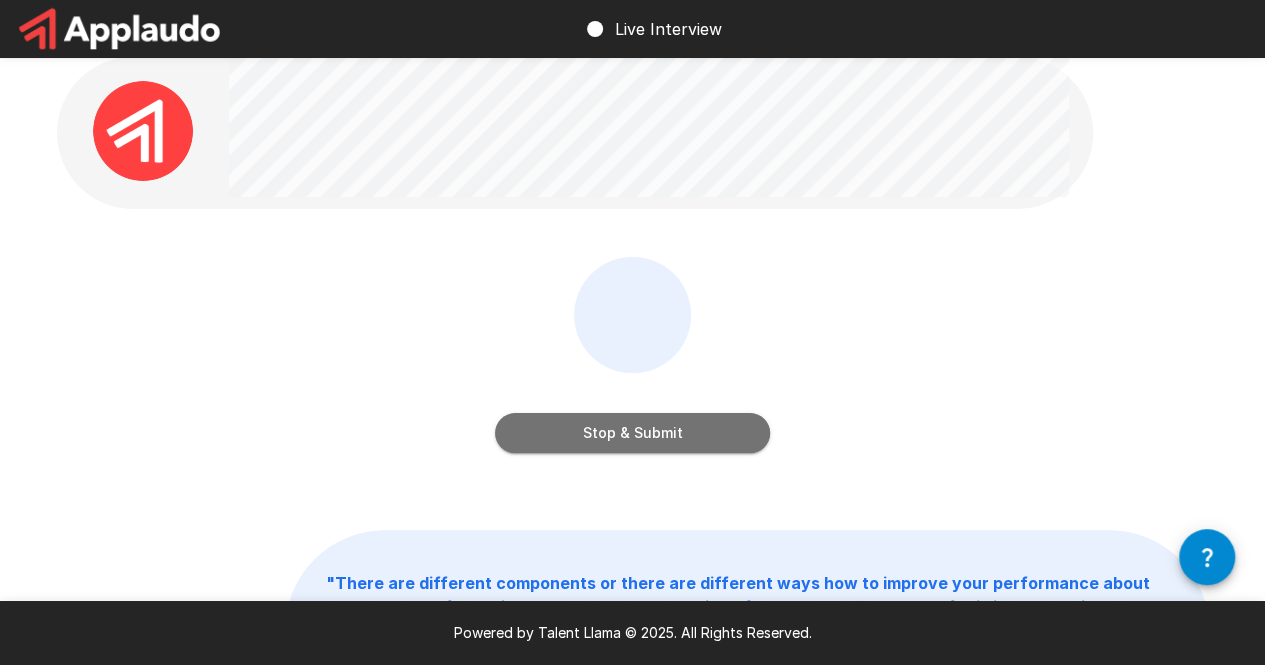 click on "Stop & Submit" at bounding box center [632, 433] 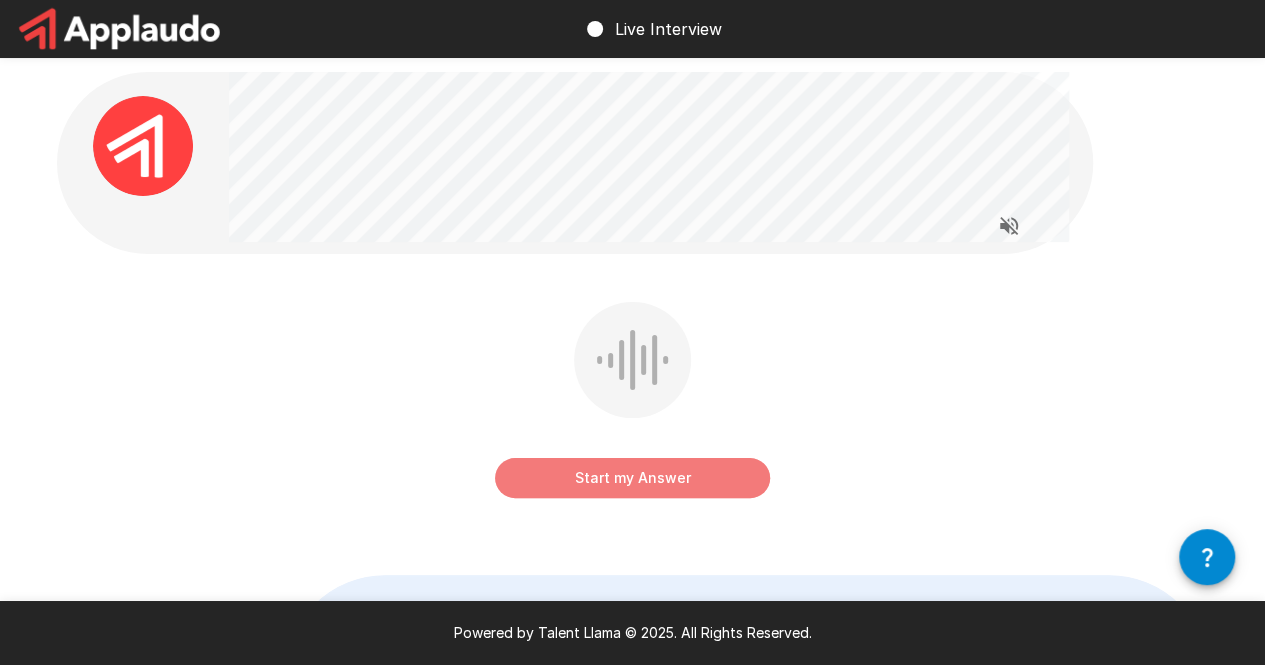 click on "Start my Answer" at bounding box center (632, 478) 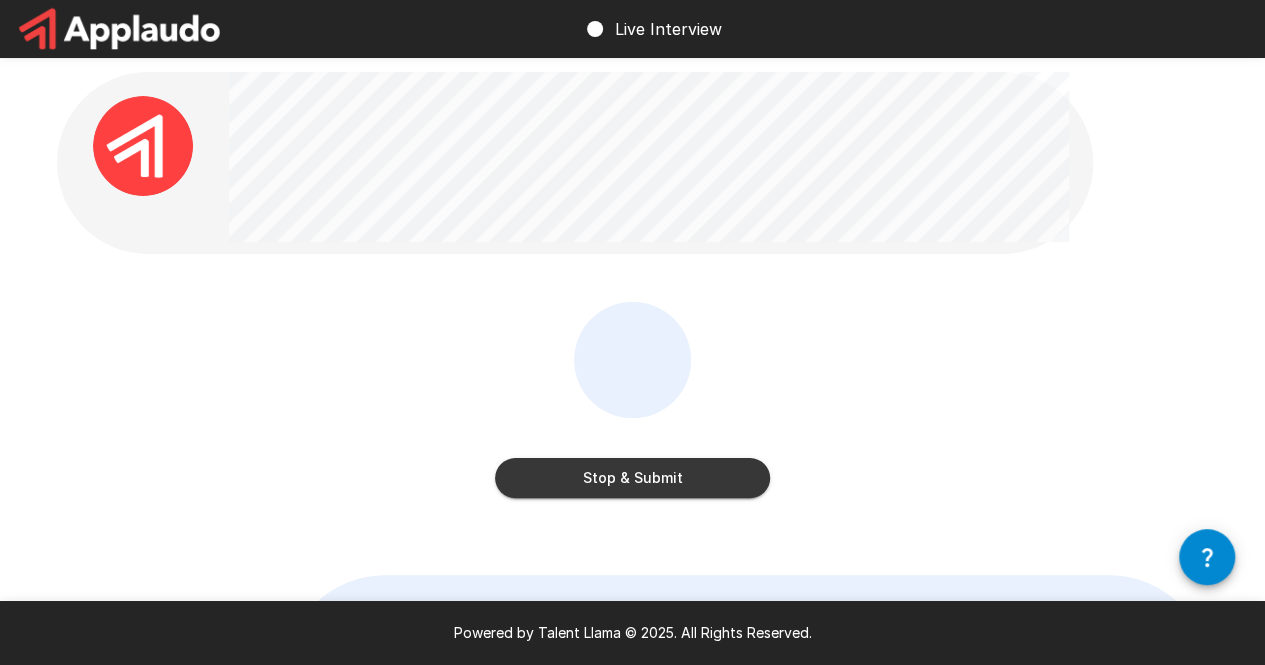 click on "Stop & Submit" at bounding box center (632, 478) 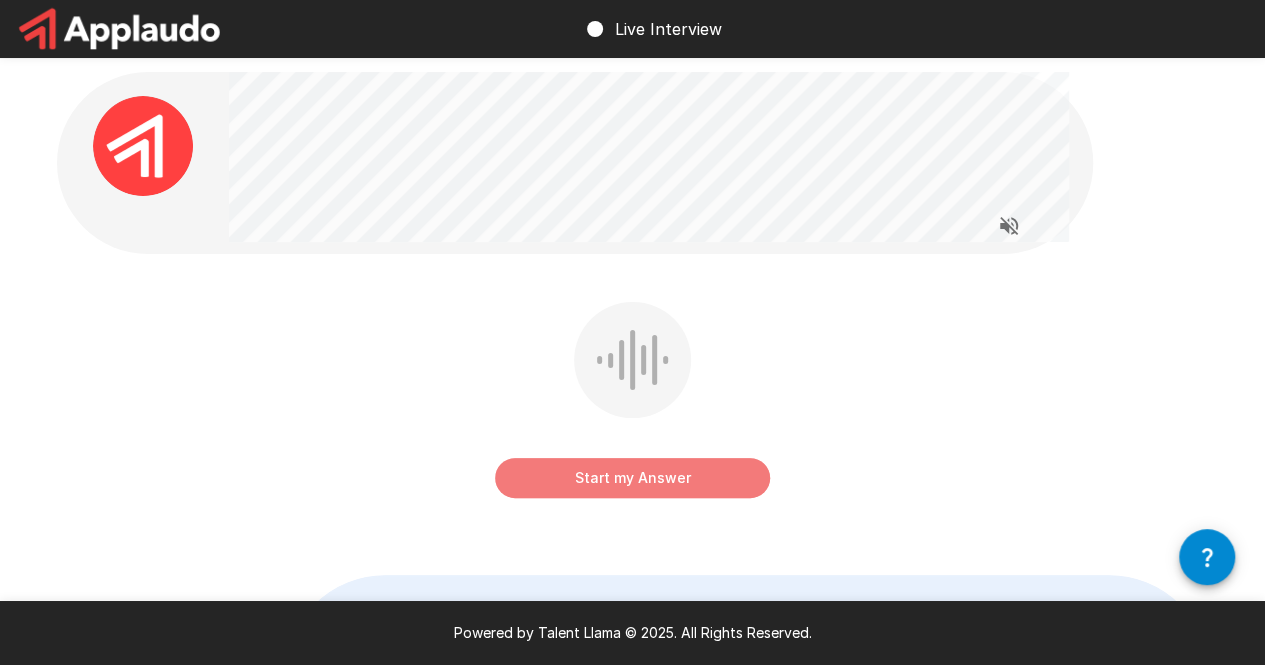 click on "Start my Answer" at bounding box center [632, 478] 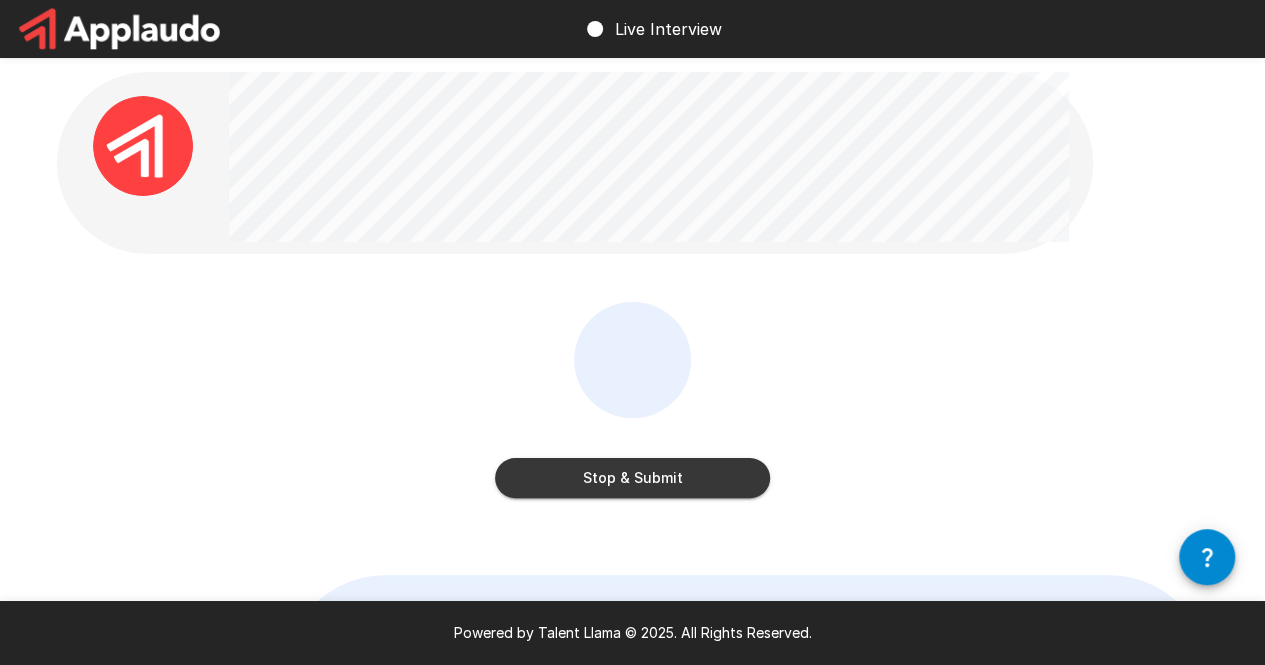 click on "Stop & Submit" at bounding box center (632, 478) 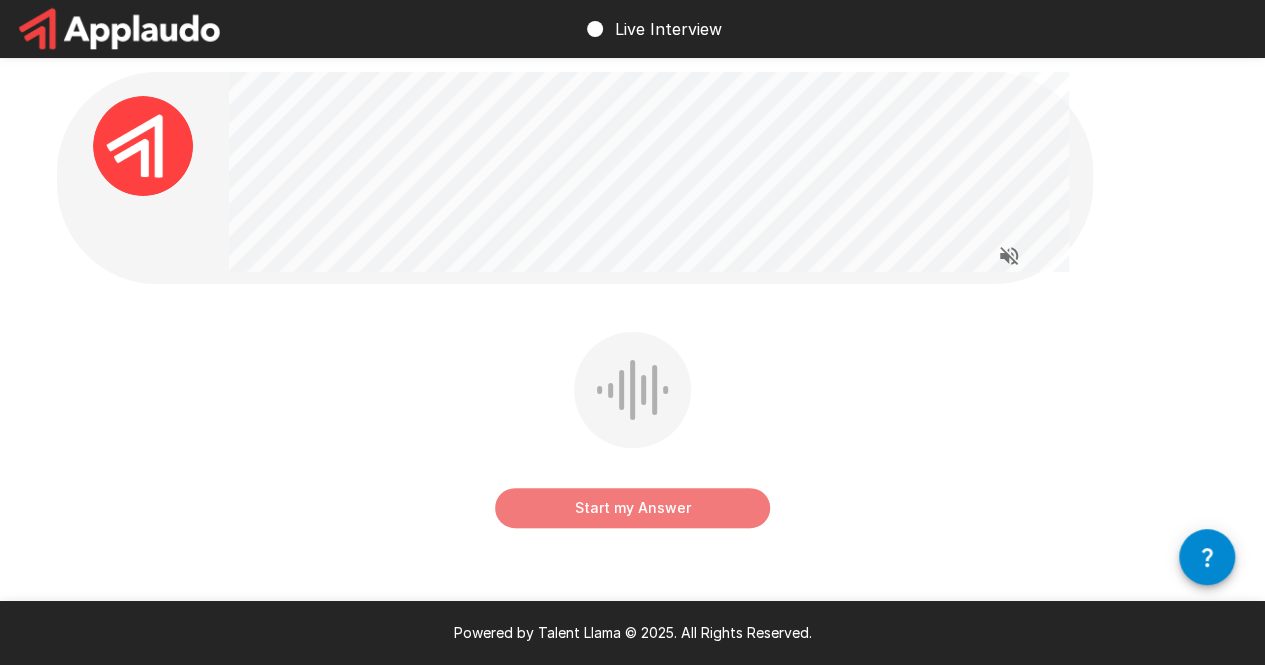 click on "Start my Answer" at bounding box center [632, 508] 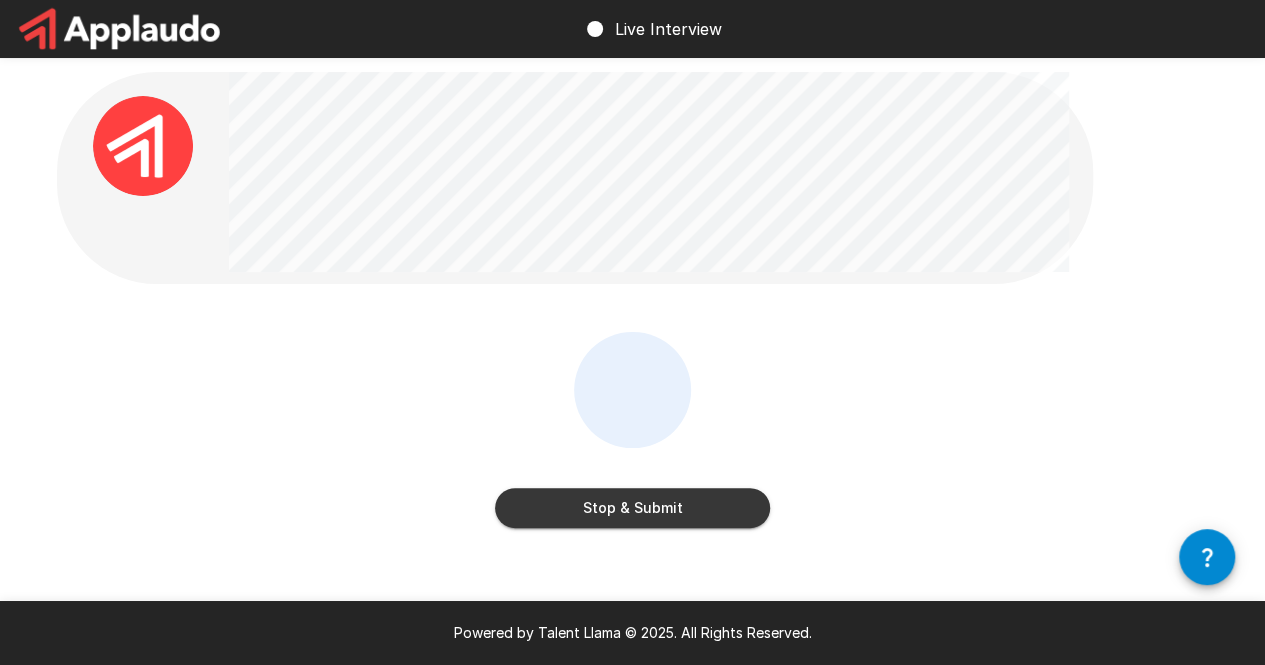 click on "Stop & Submit" at bounding box center [632, 508] 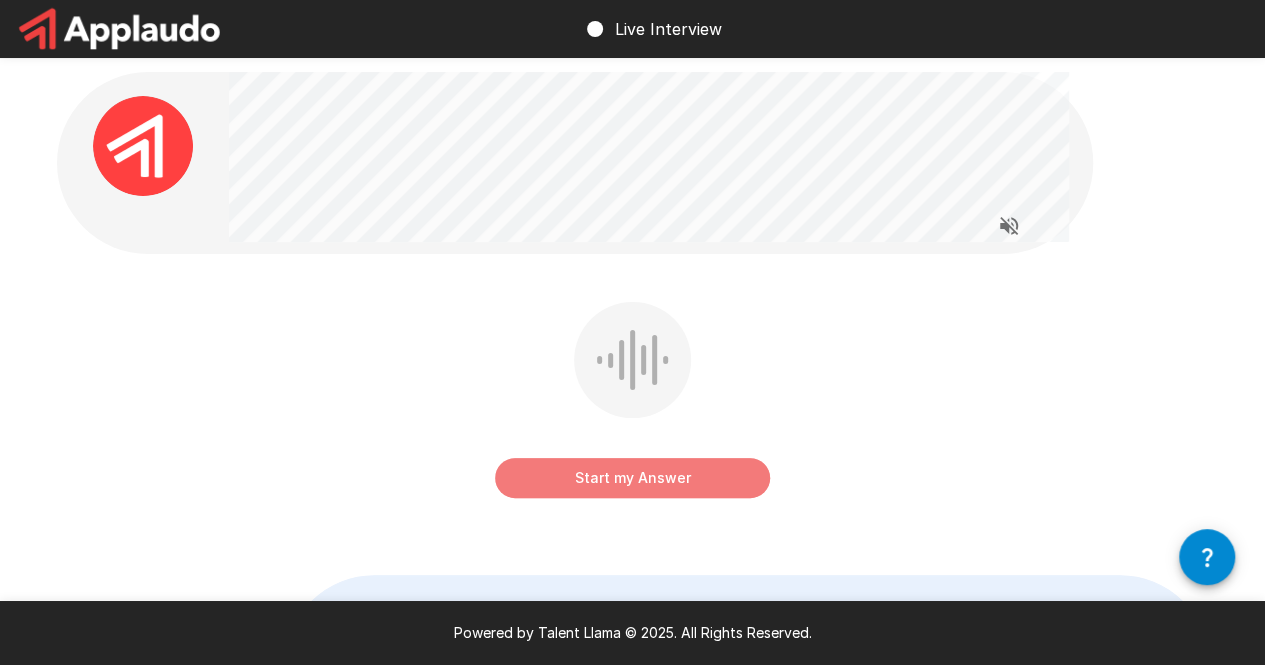click on "Start my Answer" at bounding box center (632, 478) 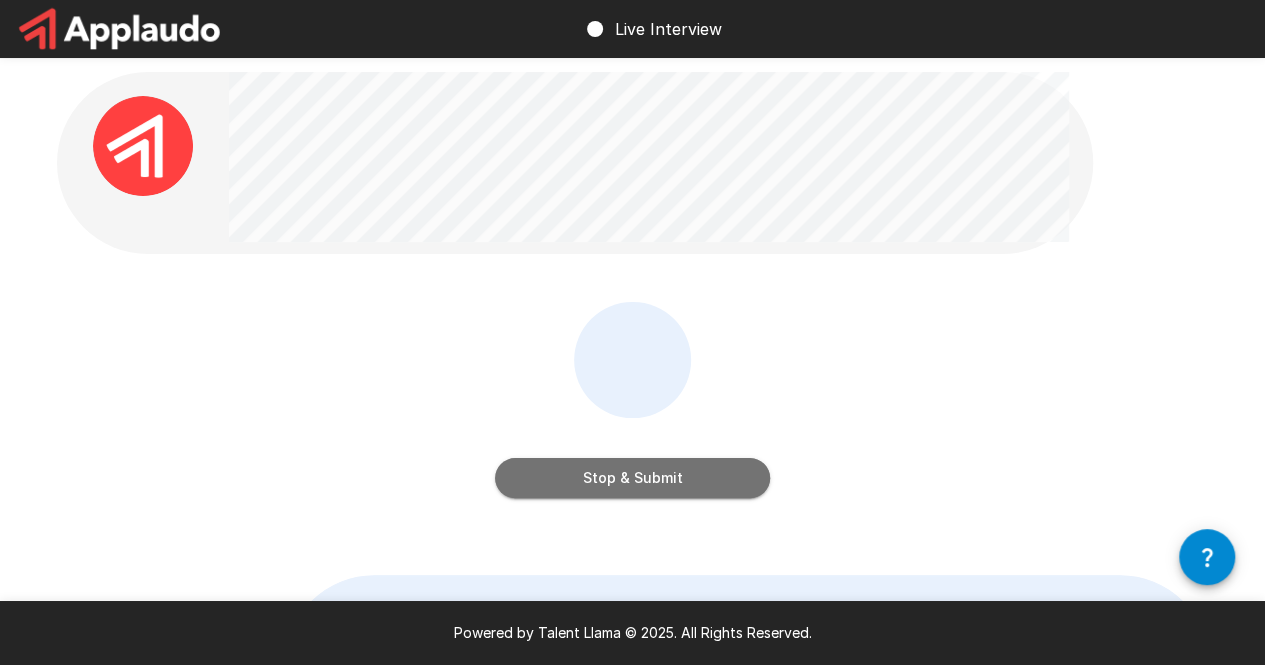 click on "Stop & Submit" at bounding box center (632, 478) 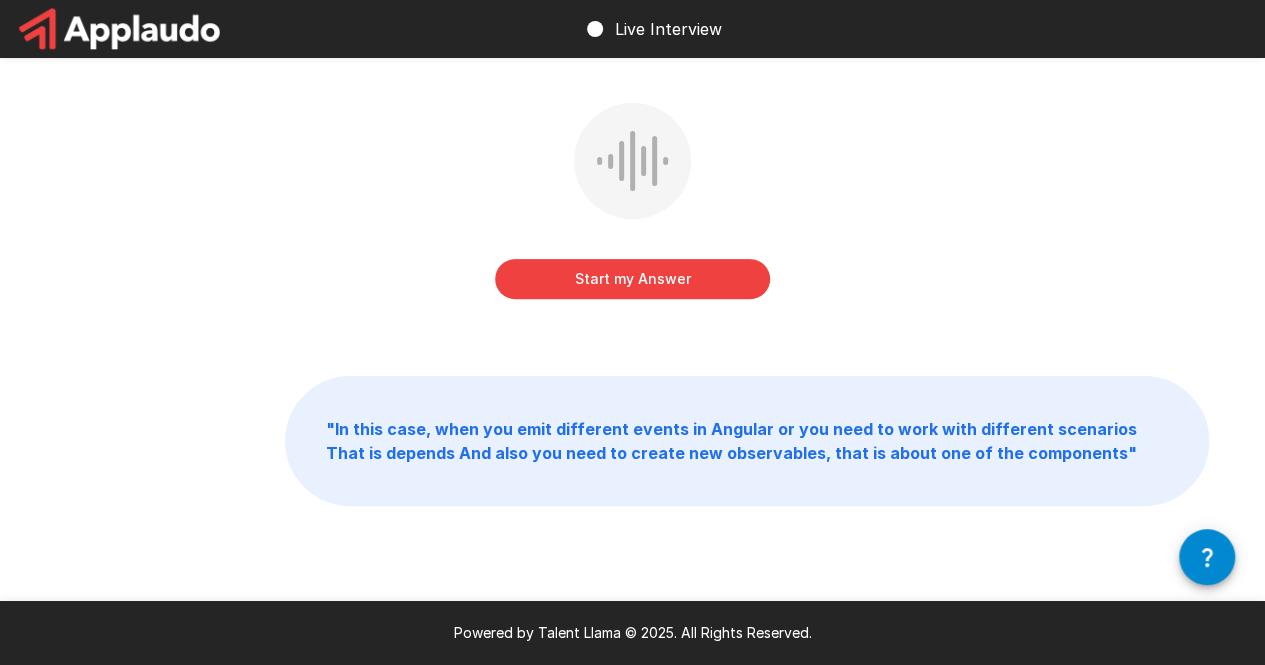 scroll, scrollTop: 0, scrollLeft: 0, axis: both 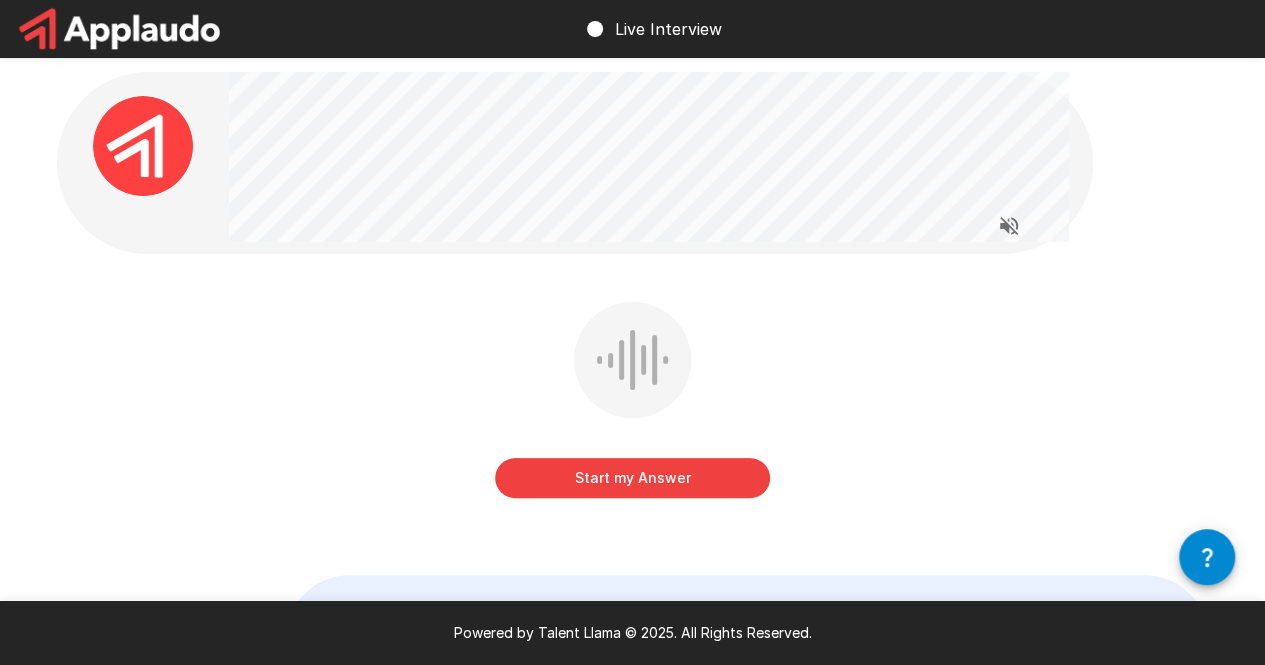 click on "Start my Answer" at bounding box center [633, 414] 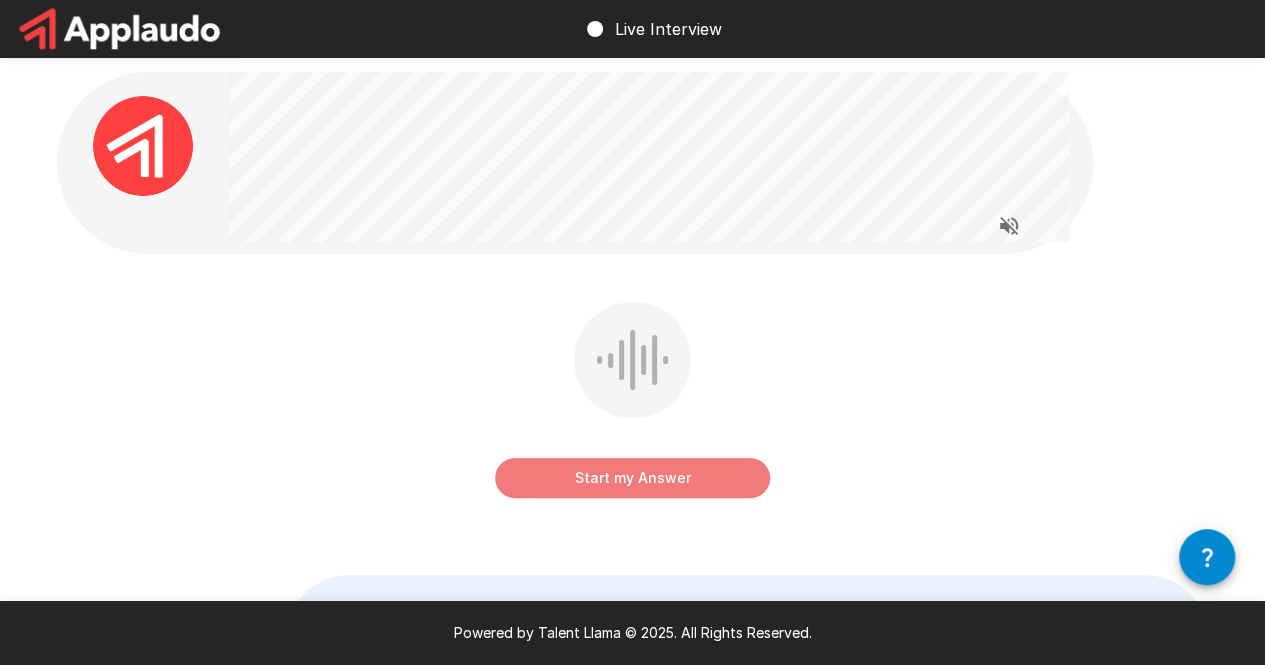 click on "Start my Answer" at bounding box center [632, 478] 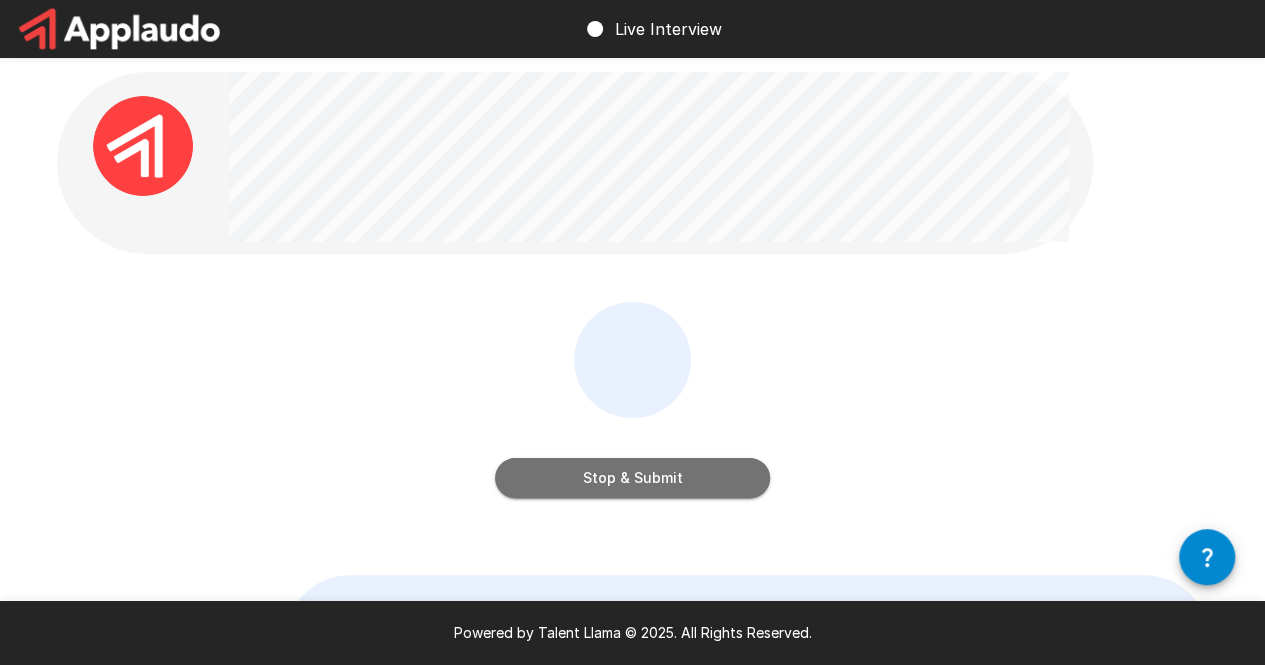 click on "Stop & Submit" at bounding box center [632, 478] 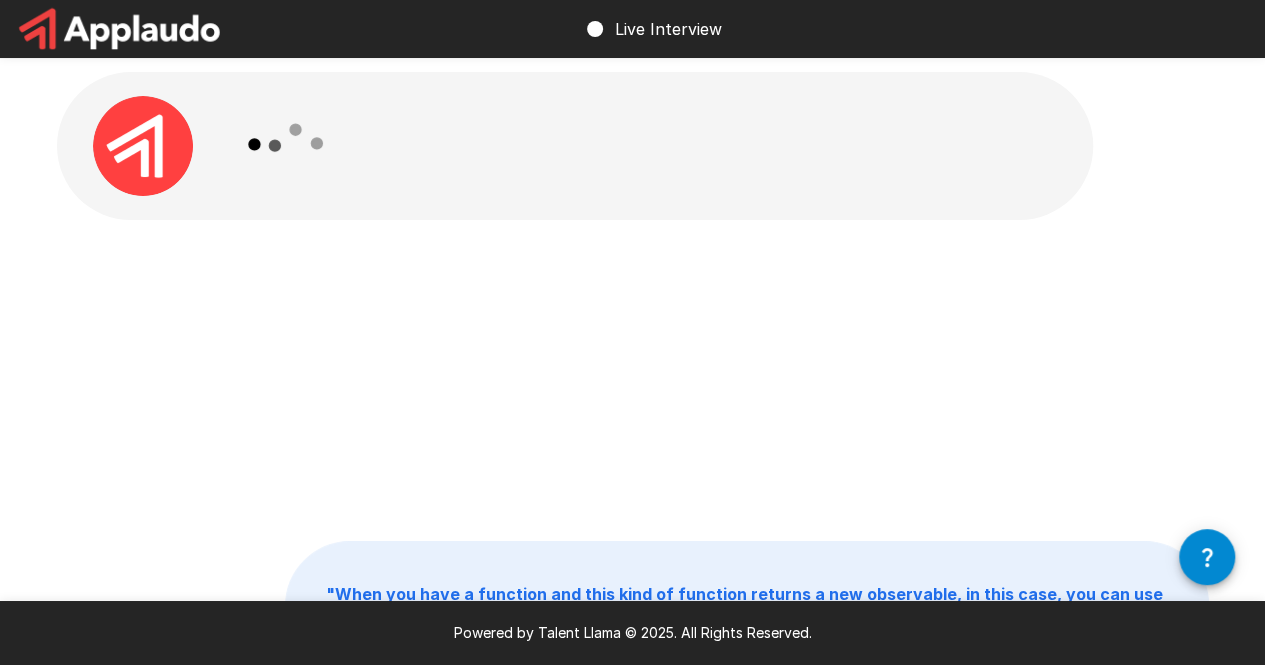 click on "" When you have a function and this kind of function returns a new observable, in this case, you can use this kind of component "" at bounding box center [633, 380] 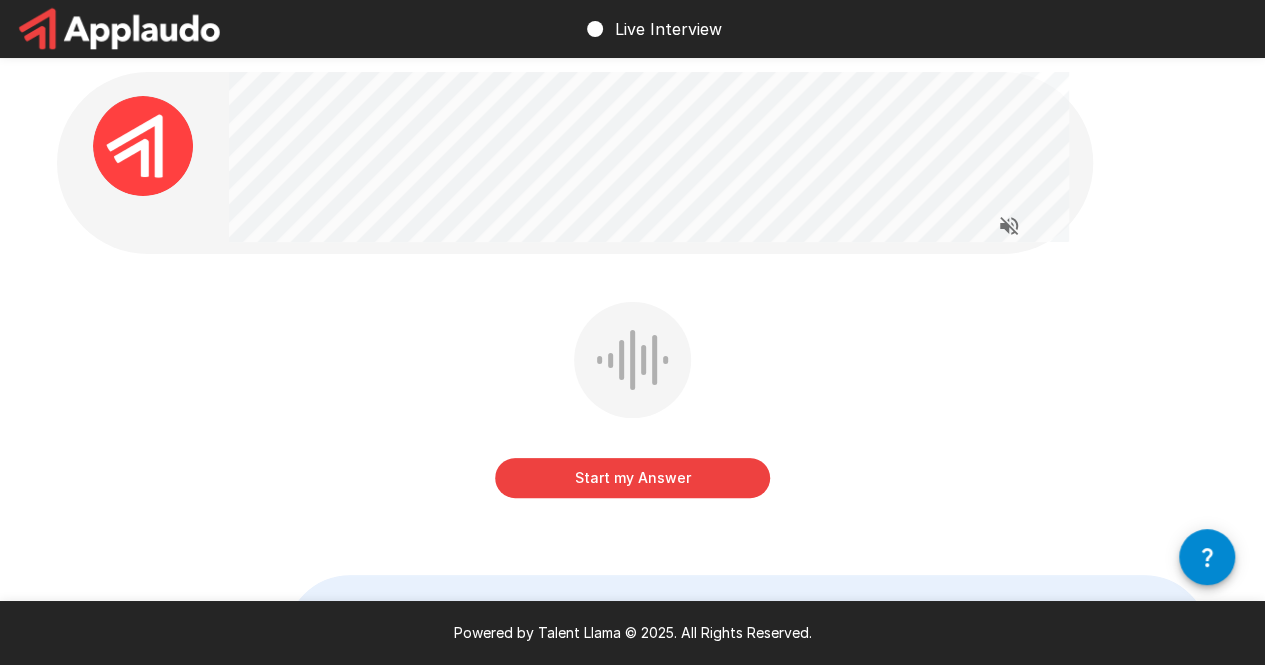 click on "Start my Answer " When you have a function and this kind of function returns a new observable, in this case, you can use this kind of component "" at bounding box center [633, 432] 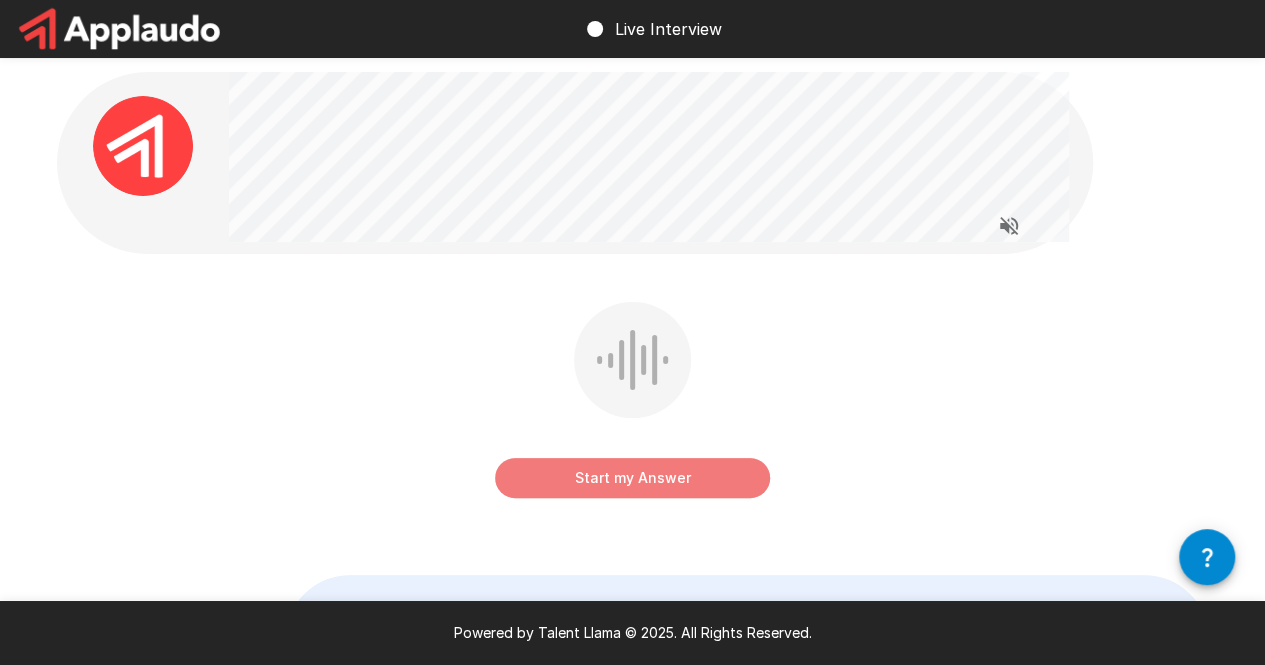 click on "Start my Answer" at bounding box center [632, 478] 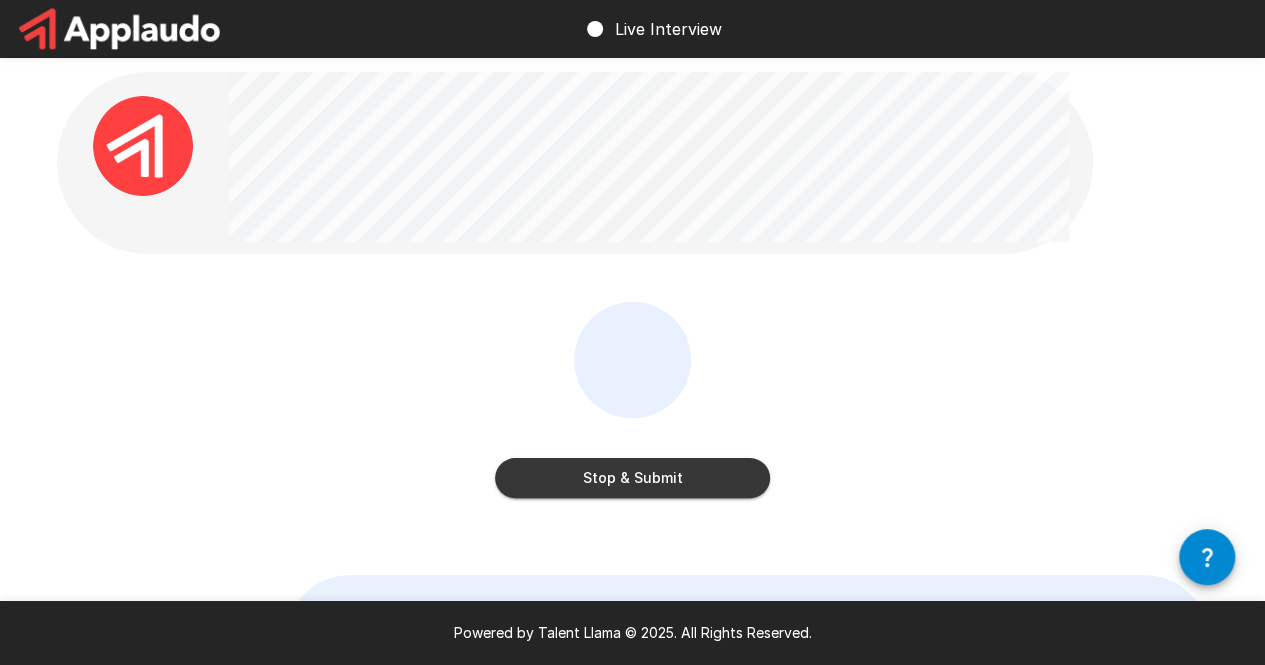 click on "Stop & Submit " When you have a function and this kind of function returns a new observable, in this case, you can use this kind of component "" at bounding box center (633, 432) 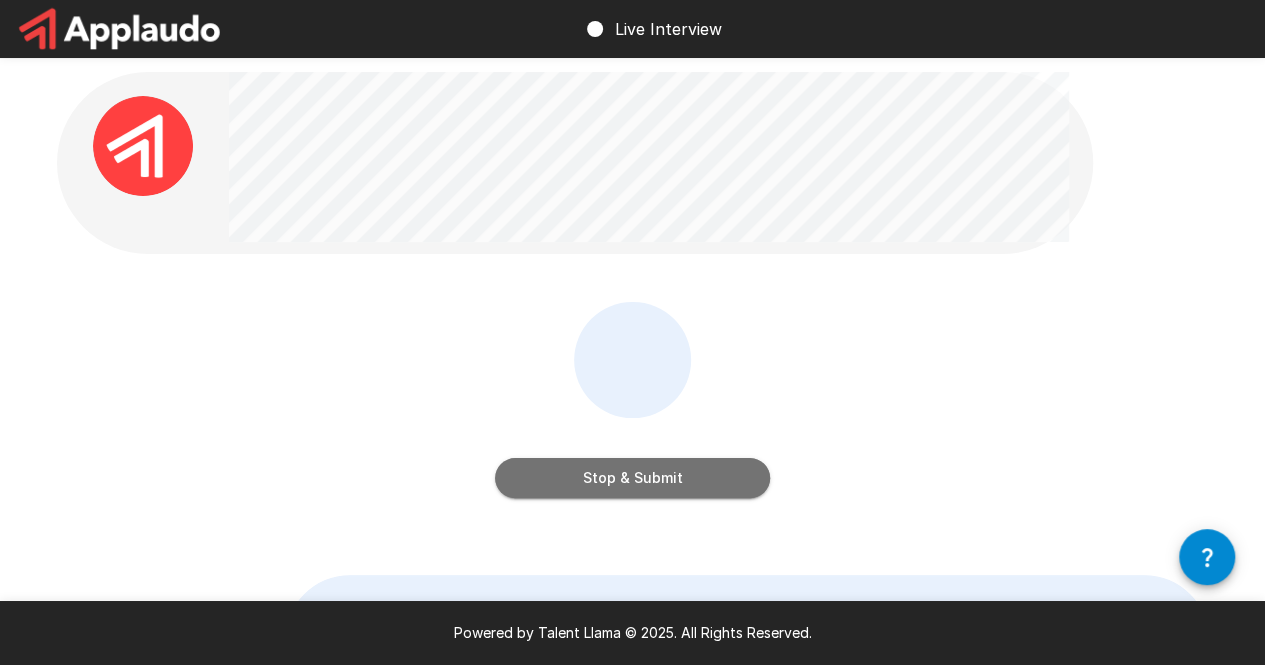 click on "Stop & Submit" at bounding box center [632, 478] 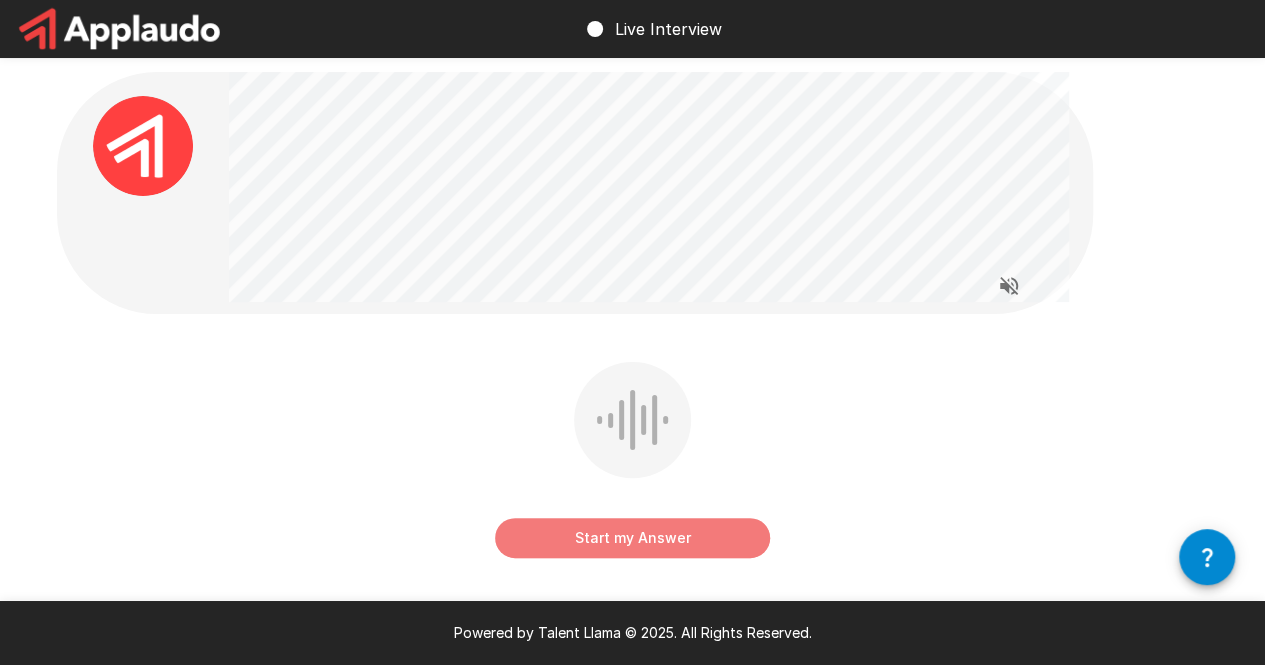 click on "Start my Answer" at bounding box center [632, 538] 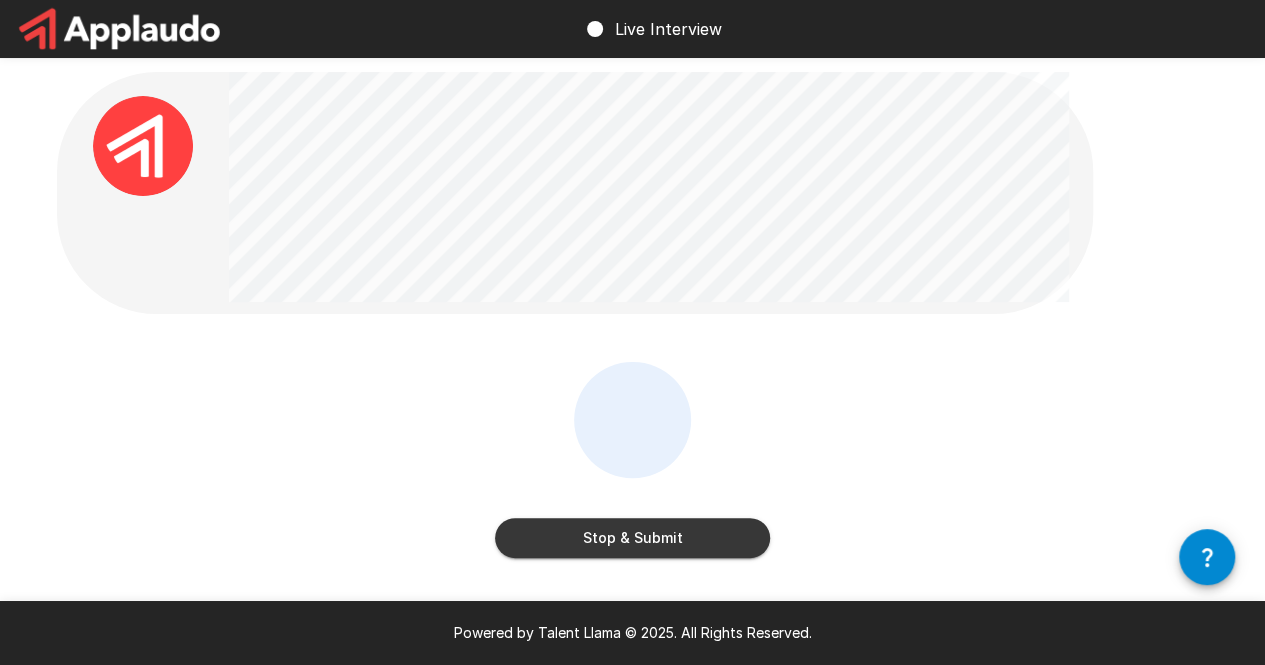 click on "Stop & Submit " Yes, that depends. For example, that is the case when you need to create a component and you need to cancel one of the events to reproduce or to produce another event in that kind of event, or you need to work with a new kind of event. In this case, you need to work with this. "" at bounding box center (633, 474) 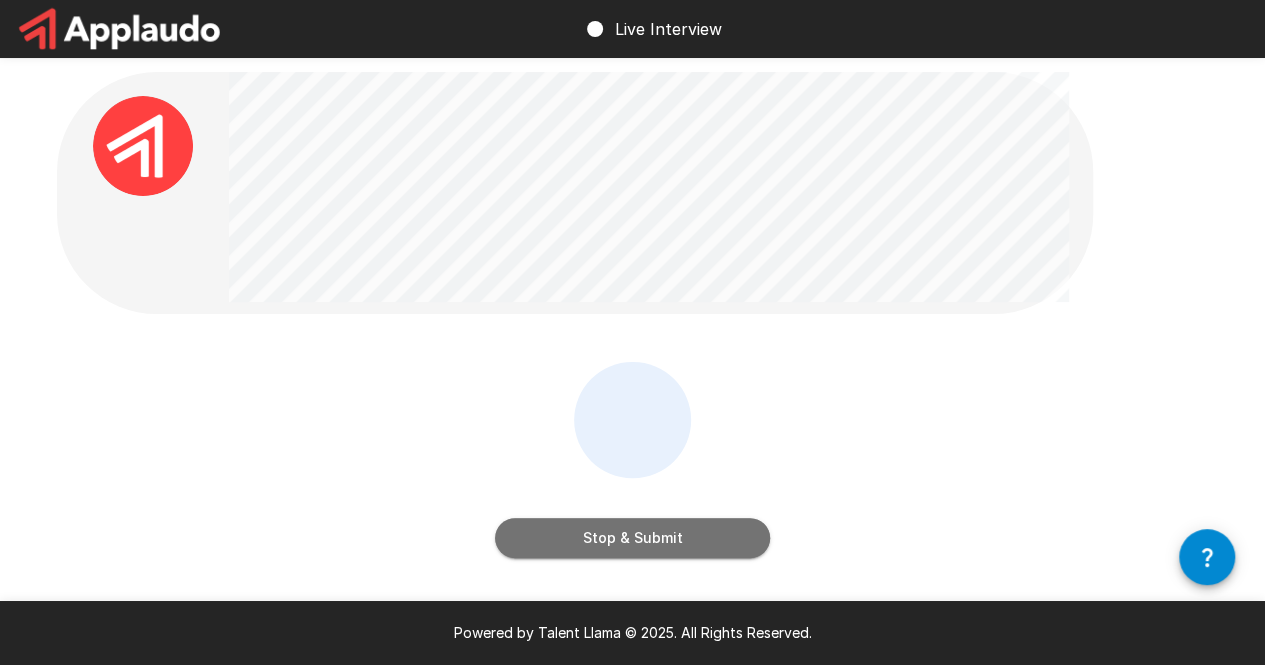 click on "Stop & Submit" at bounding box center [632, 538] 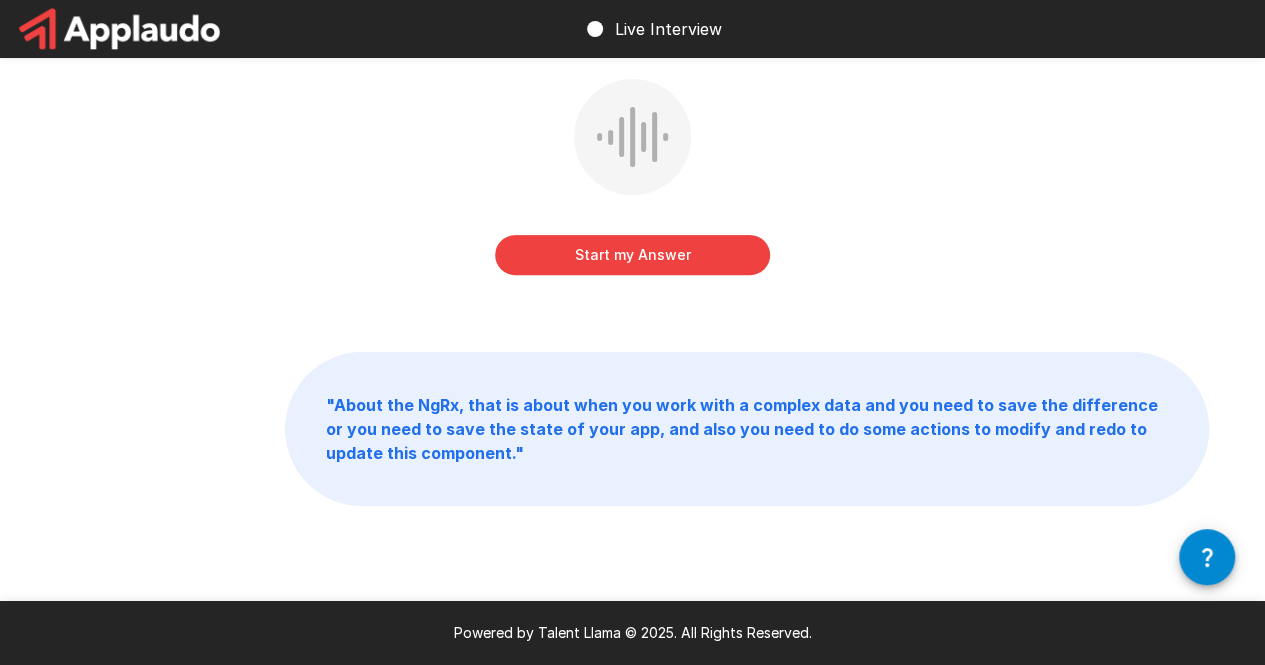 scroll, scrollTop: 0, scrollLeft: 0, axis: both 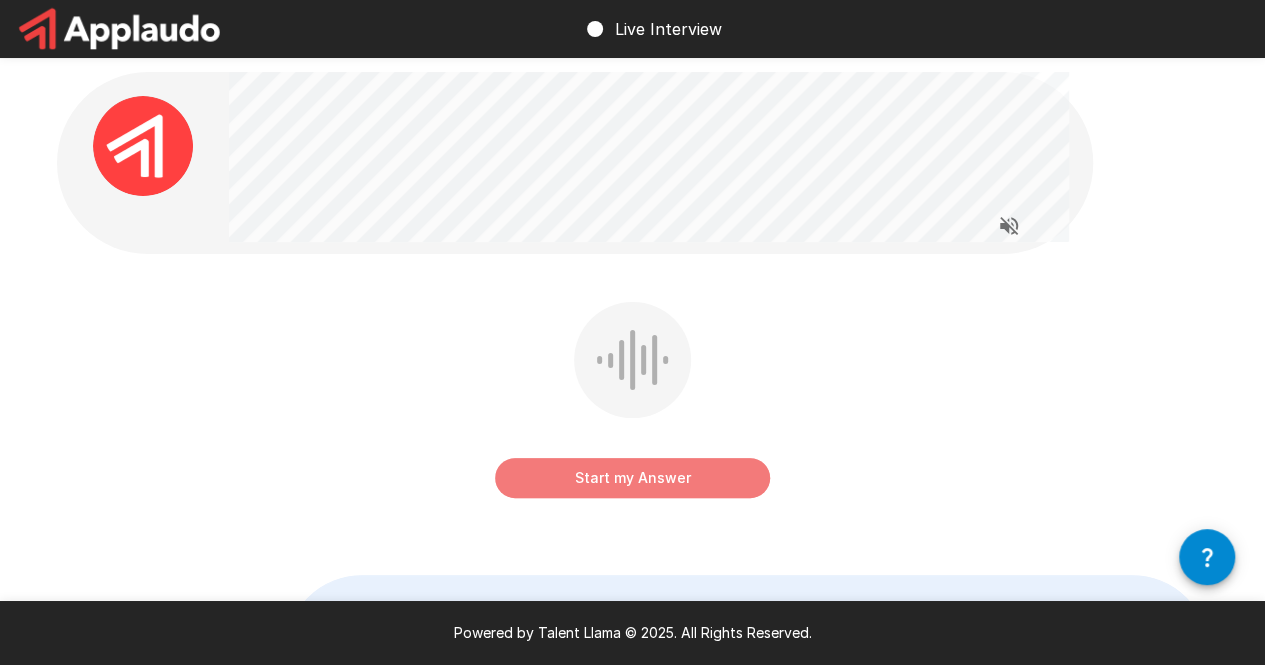 click on "Start my Answer" at bounding box center [632, 478] 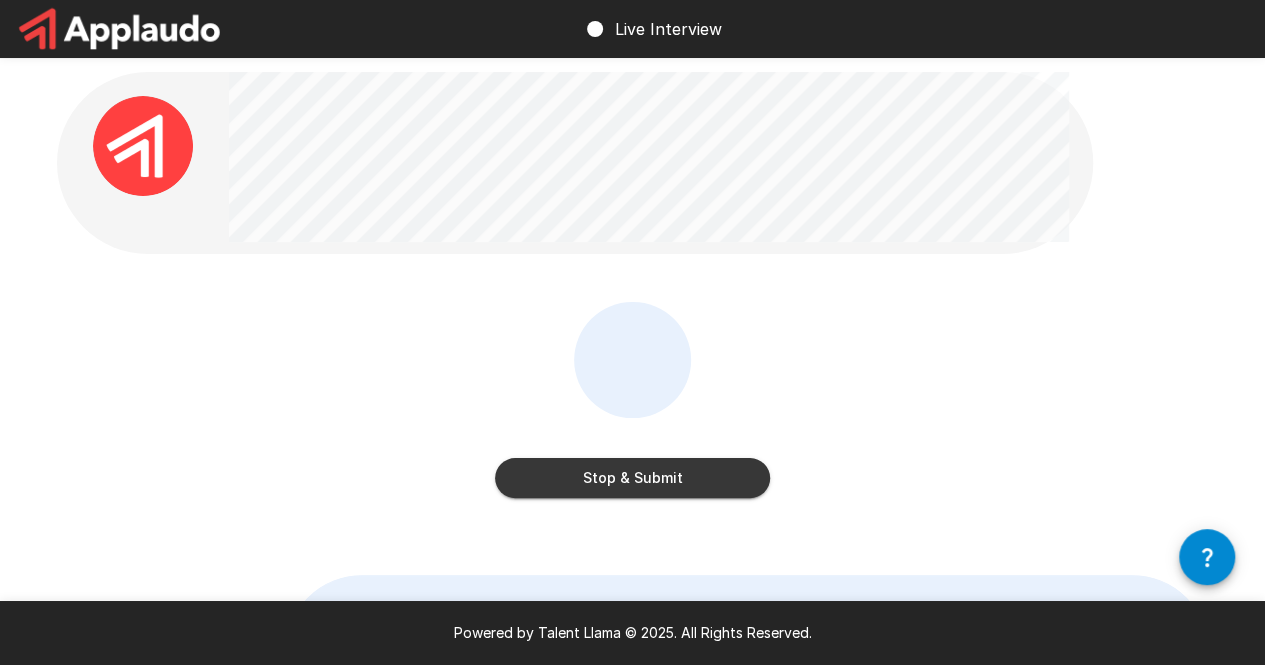 click on "Stop & Submit" at bounding box center (632, 458) 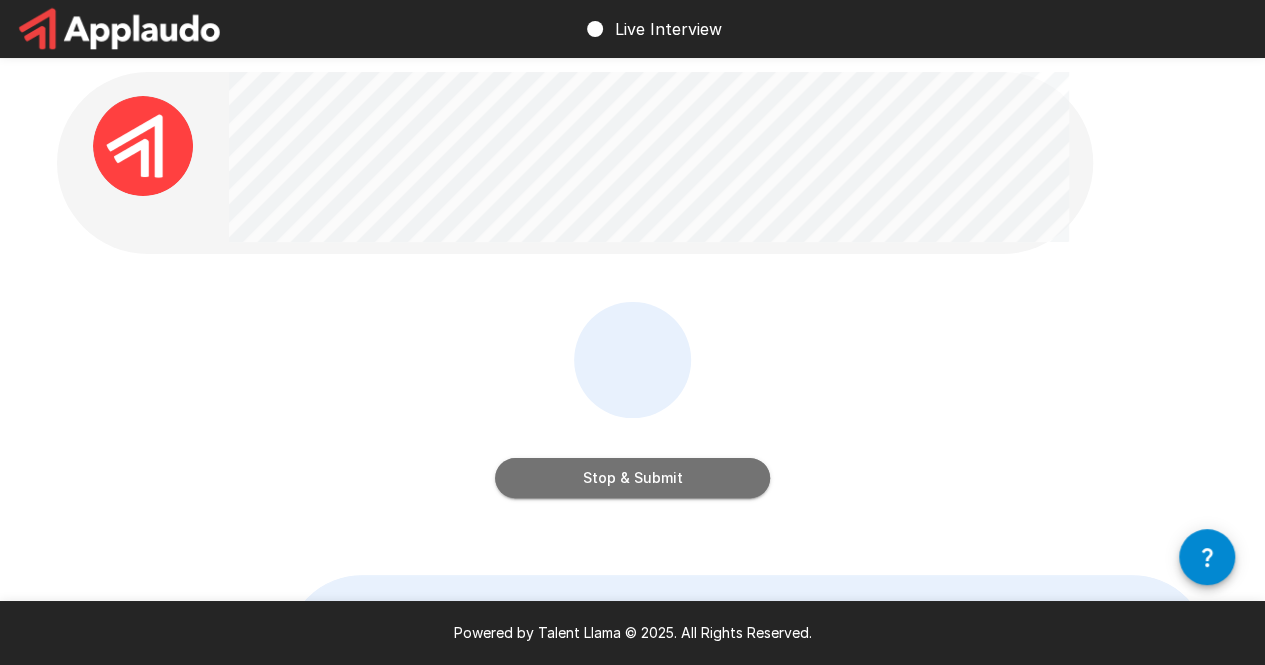 click on "Stop & Submit" at bounding box center [632, 478] 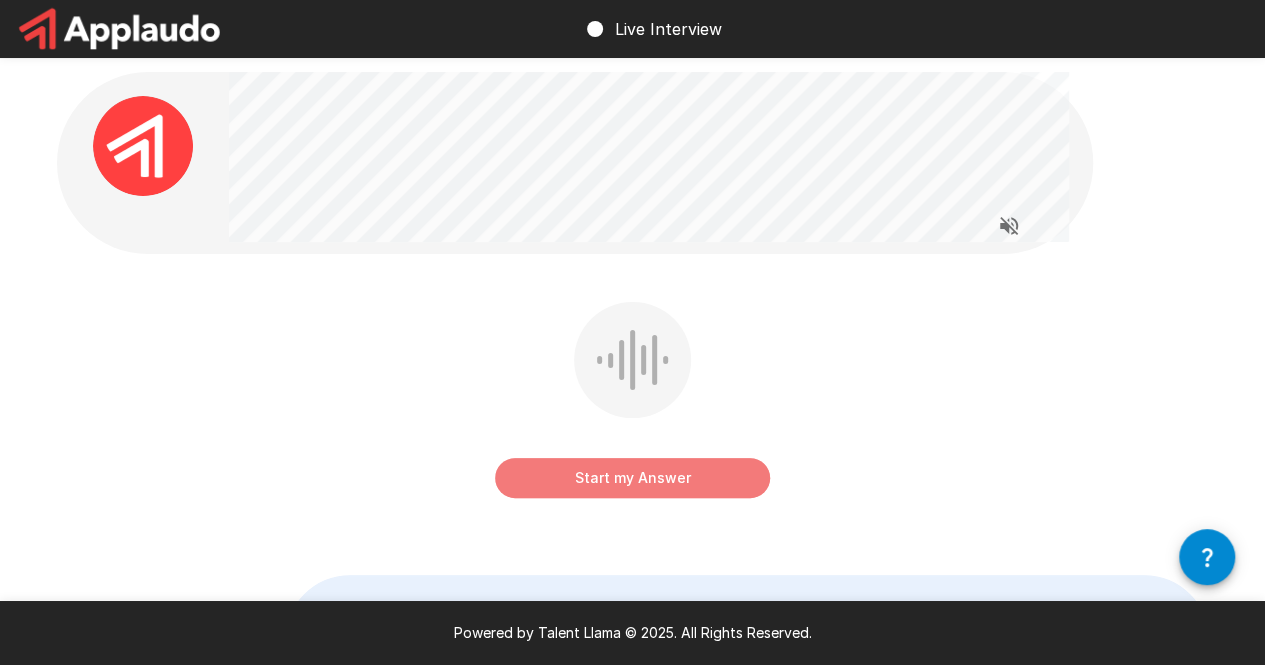 click on "Start my Answer" at bounding box center (632, 478) 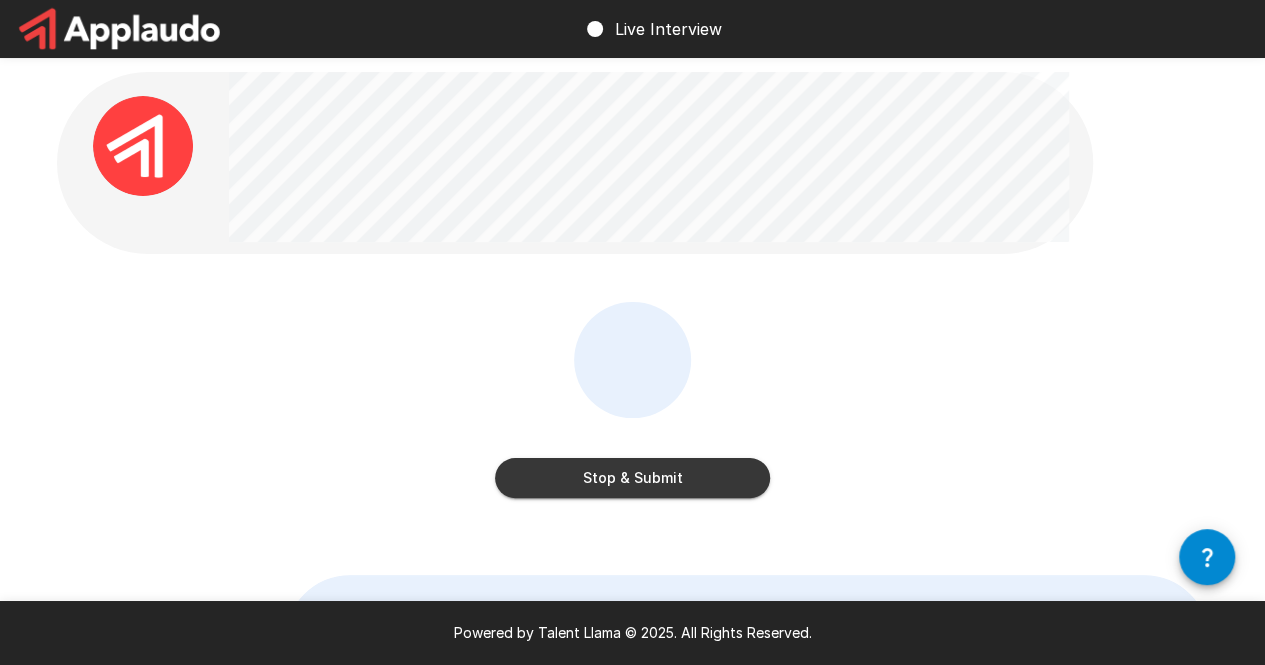 click on "Stop & Submit " There is when you need to work with a different kind of components or different functionality, for example that is copying, or you need to use that is storage, in this case you need to use this. "" at bounding box center (633, 432) 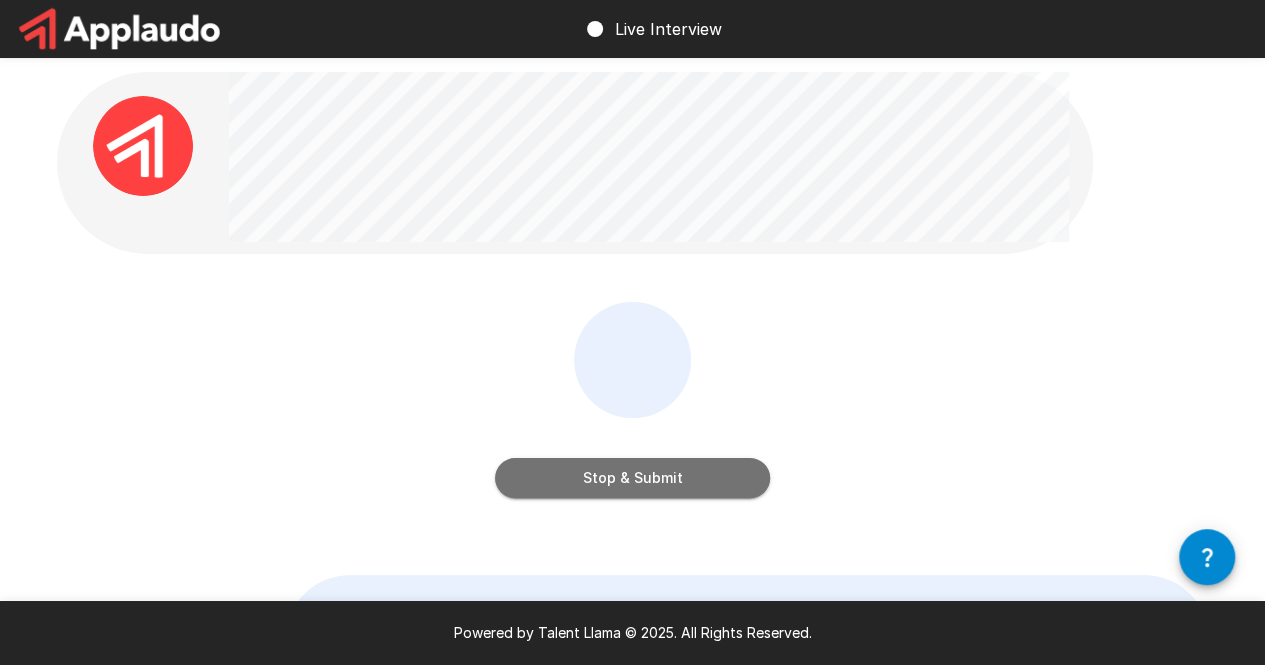 click on "Stop & Submit" at bounding box center (632, 478) 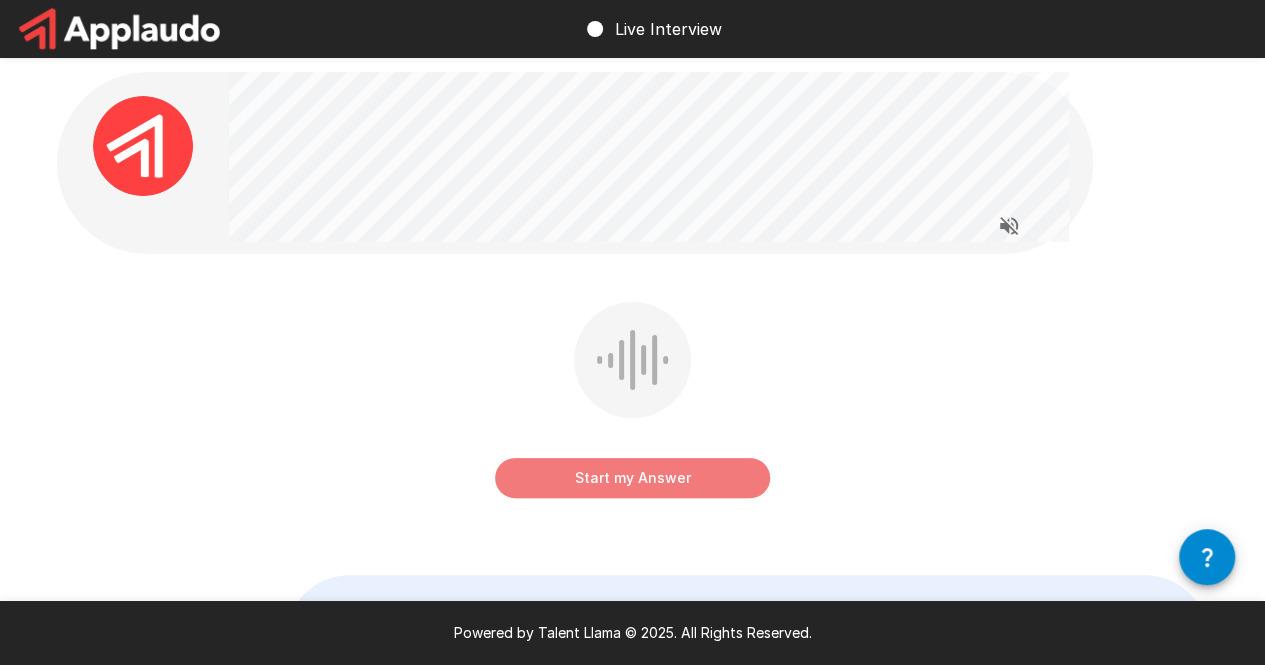 click on "Start my Answer" at bounding box center [632, 478] 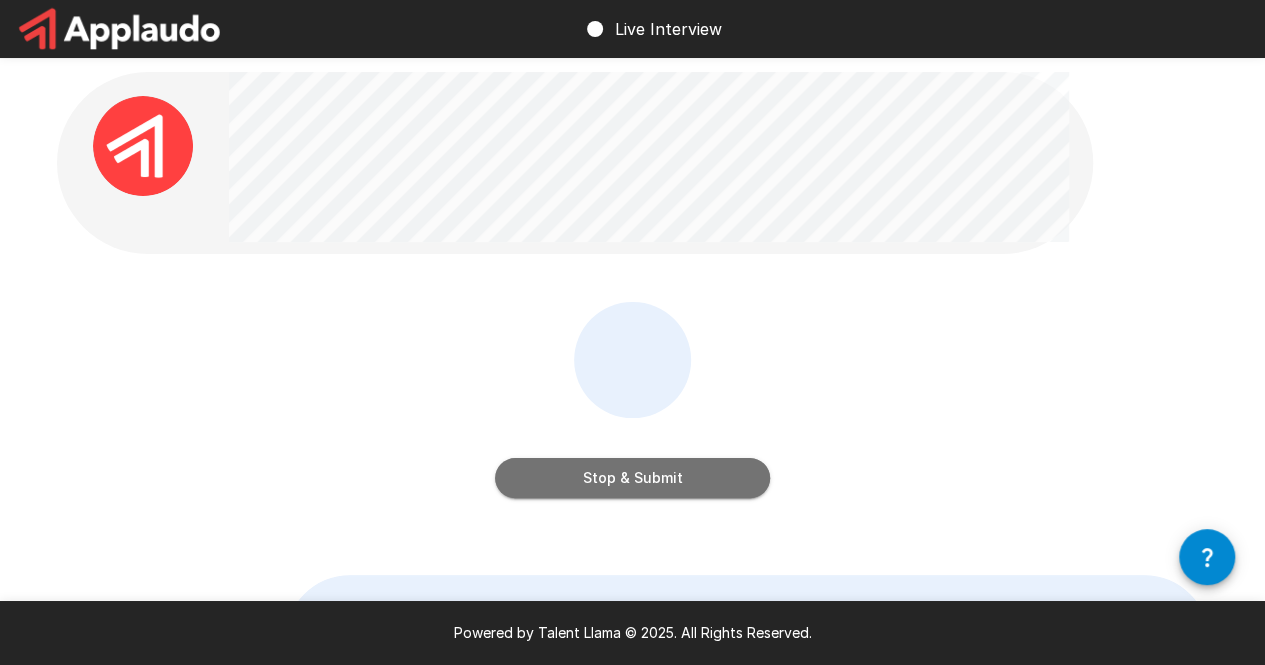 click on "Stop & Submit" at bounding box center [632, 478] 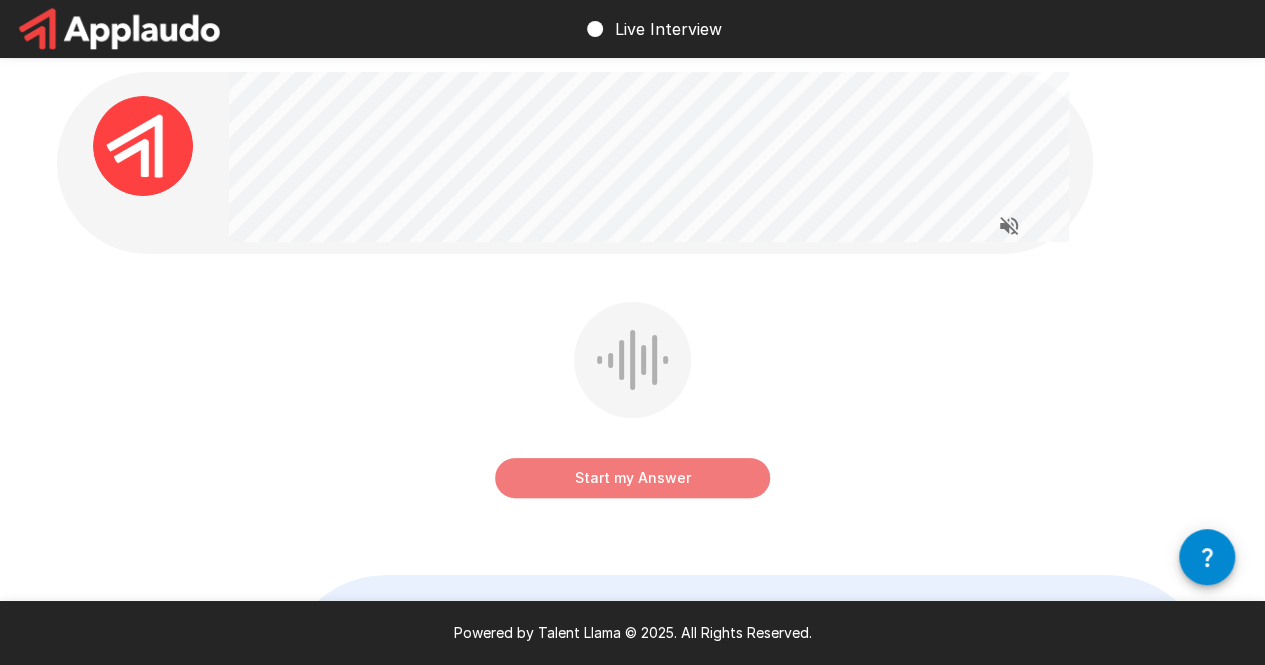 click on "Start my Answer" at bounding box center (632, 478) 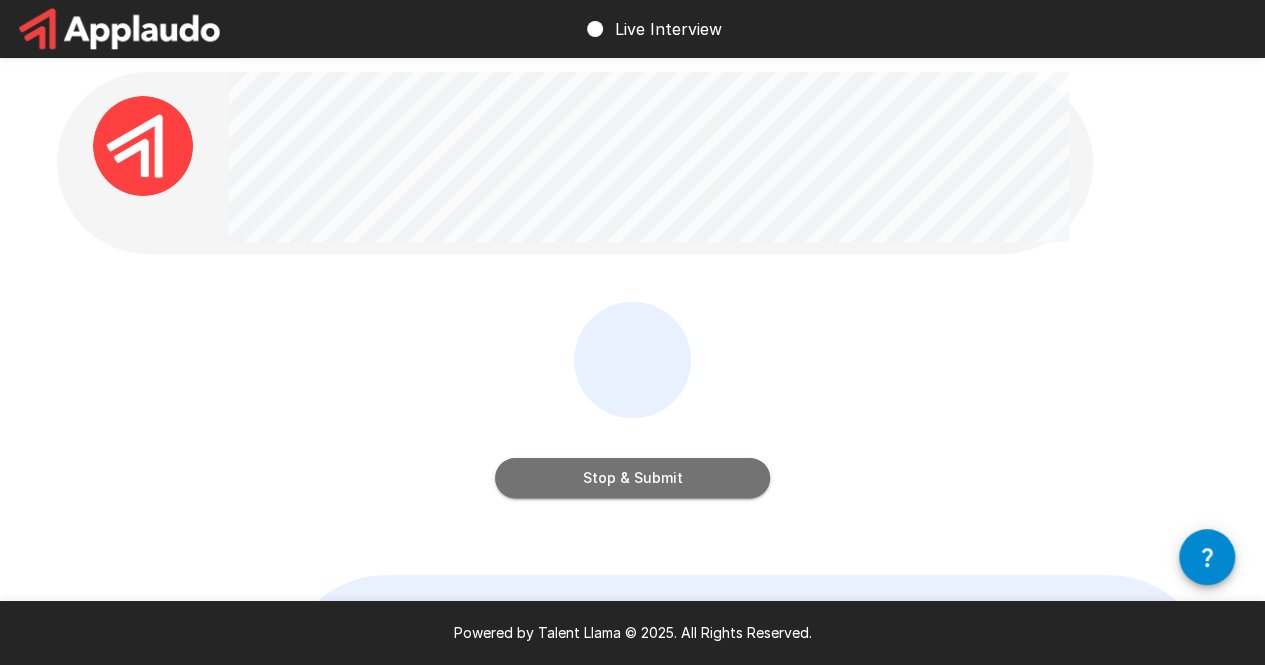 click on "Stop & Submit" at bounding box center (632, 478) 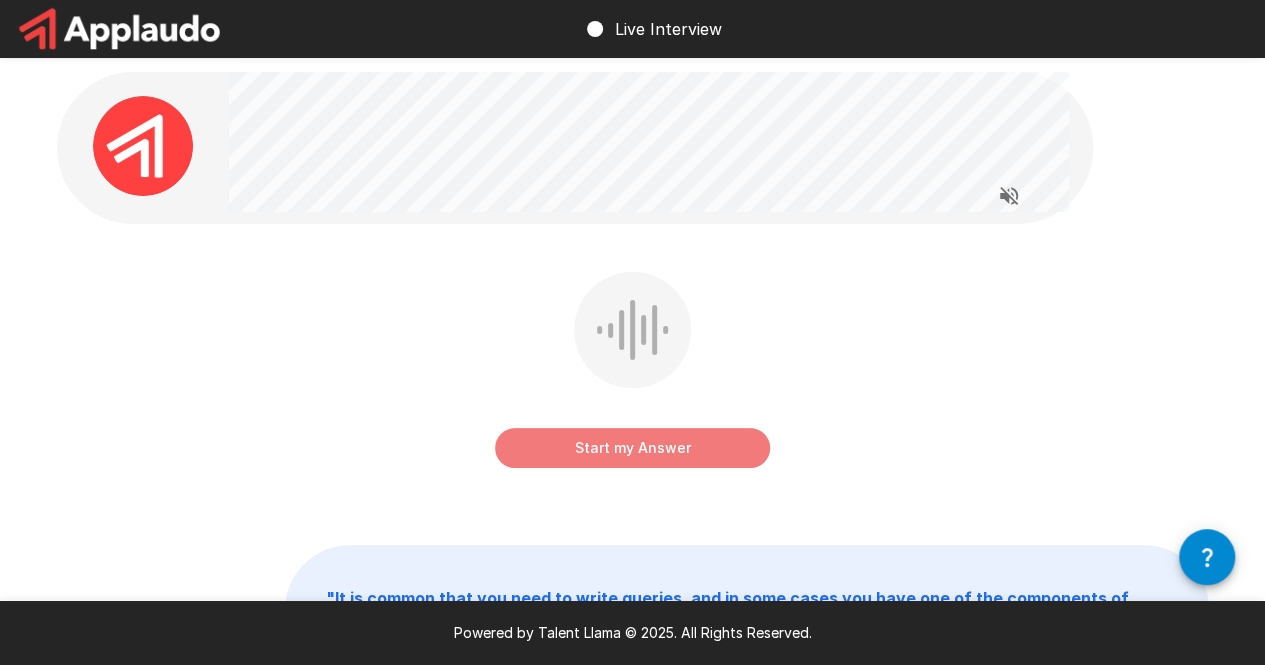 click on "Start my Answer" at bounding box center (632, 448) 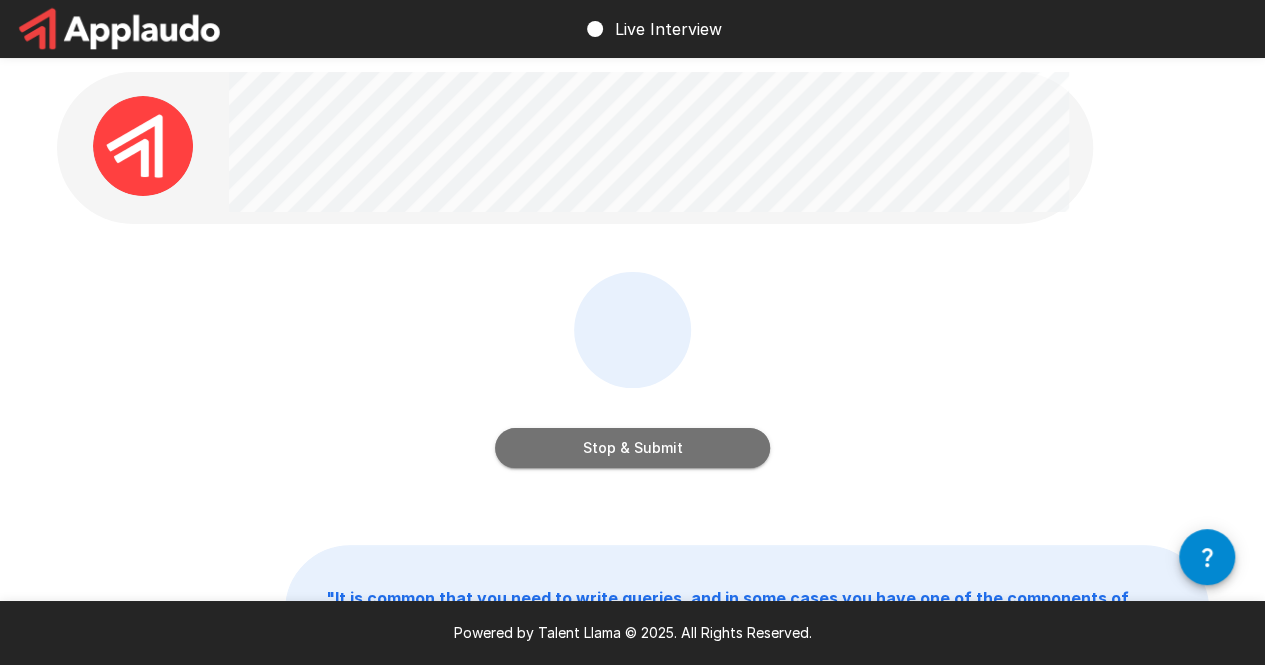 click on "Stop & Submit" at bounding box center [632, 448] 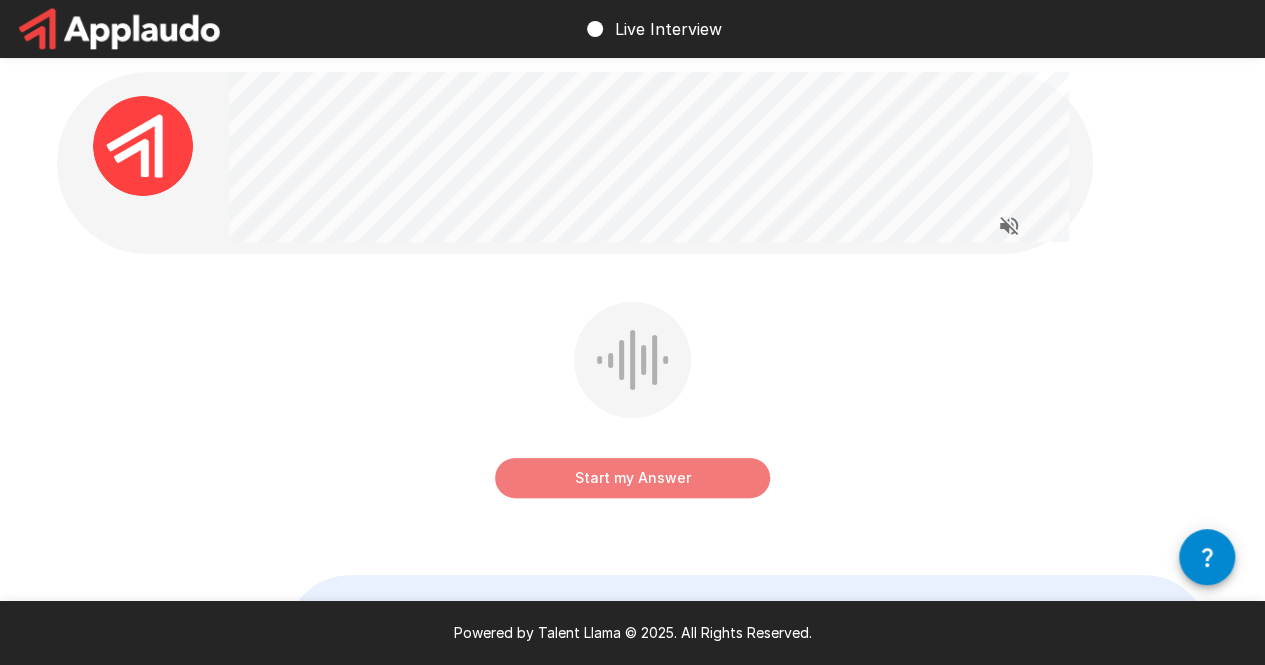 click on "Start my Answer" at bounding box center [632, 478] 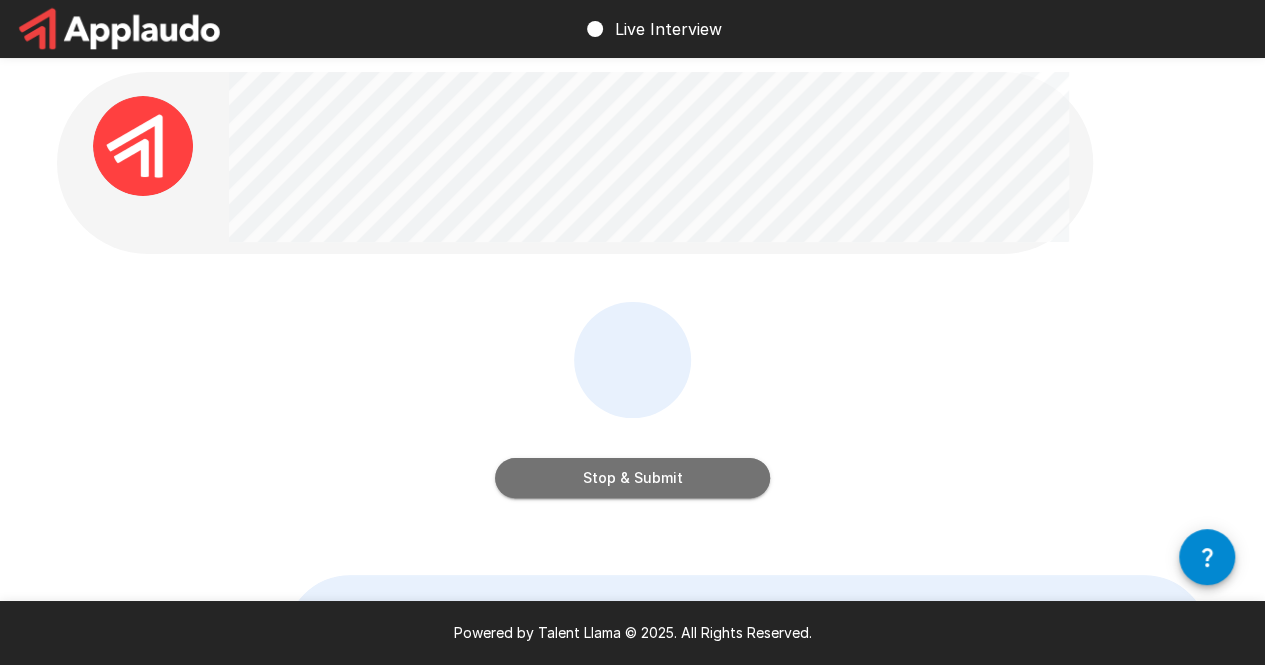 click on "Stop & Submit" at bounding box center (632, 478) 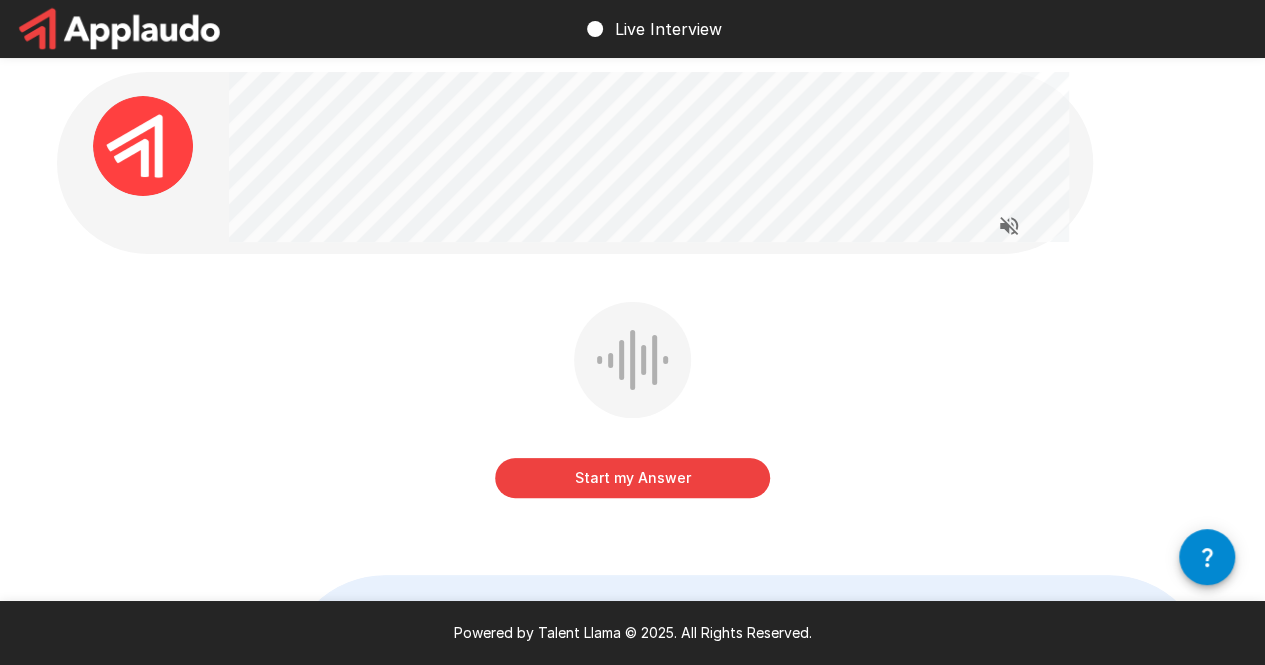 click on "Start my Answer" at bounding box center (632, 478) 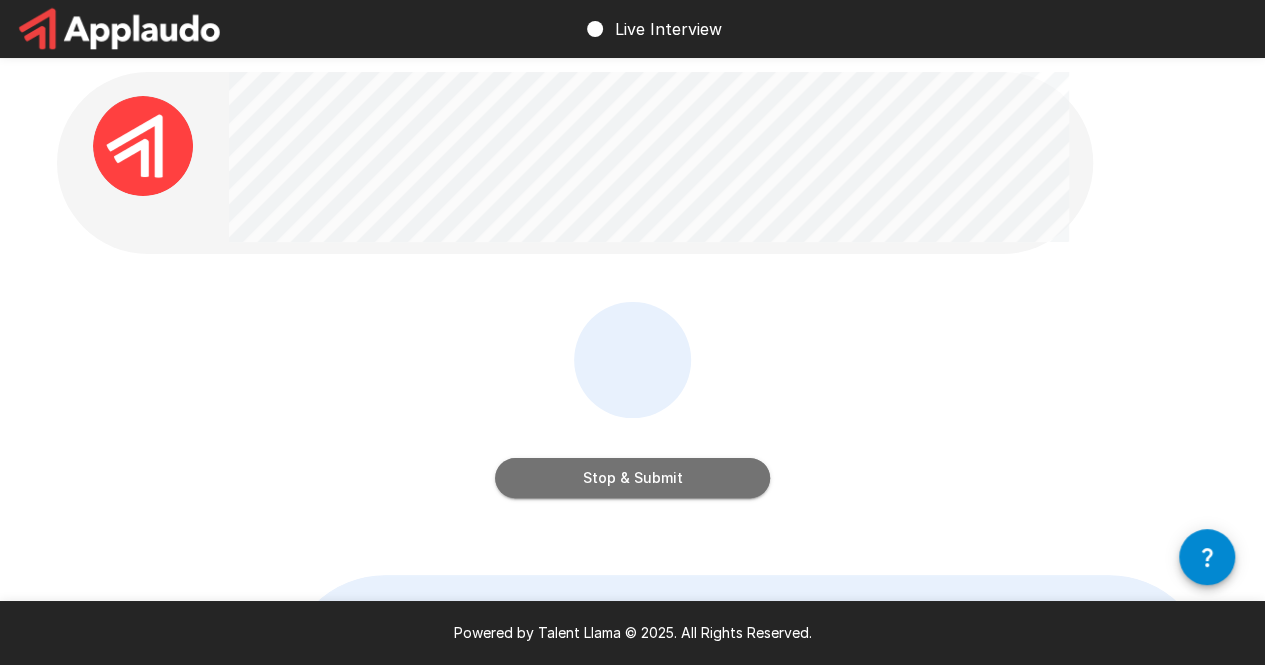 click on "Stop & Submit" at bounding box center (632, 478) 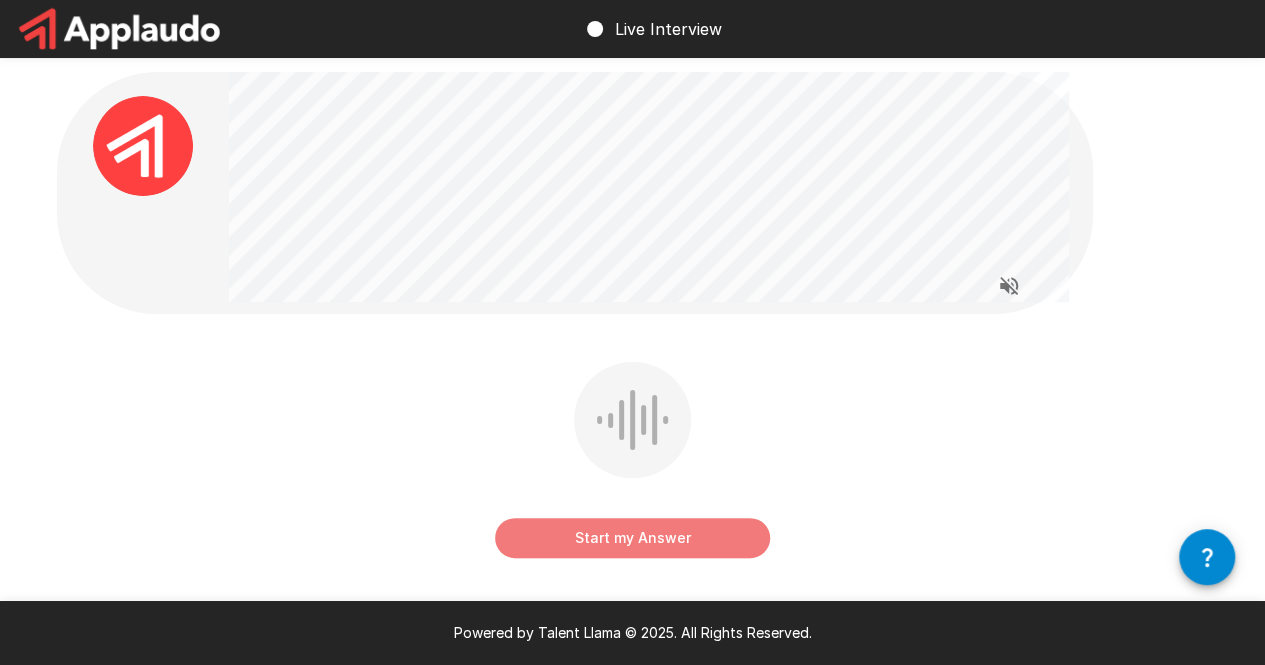 click on "Start my Answer" at bounding box center [632, 538] 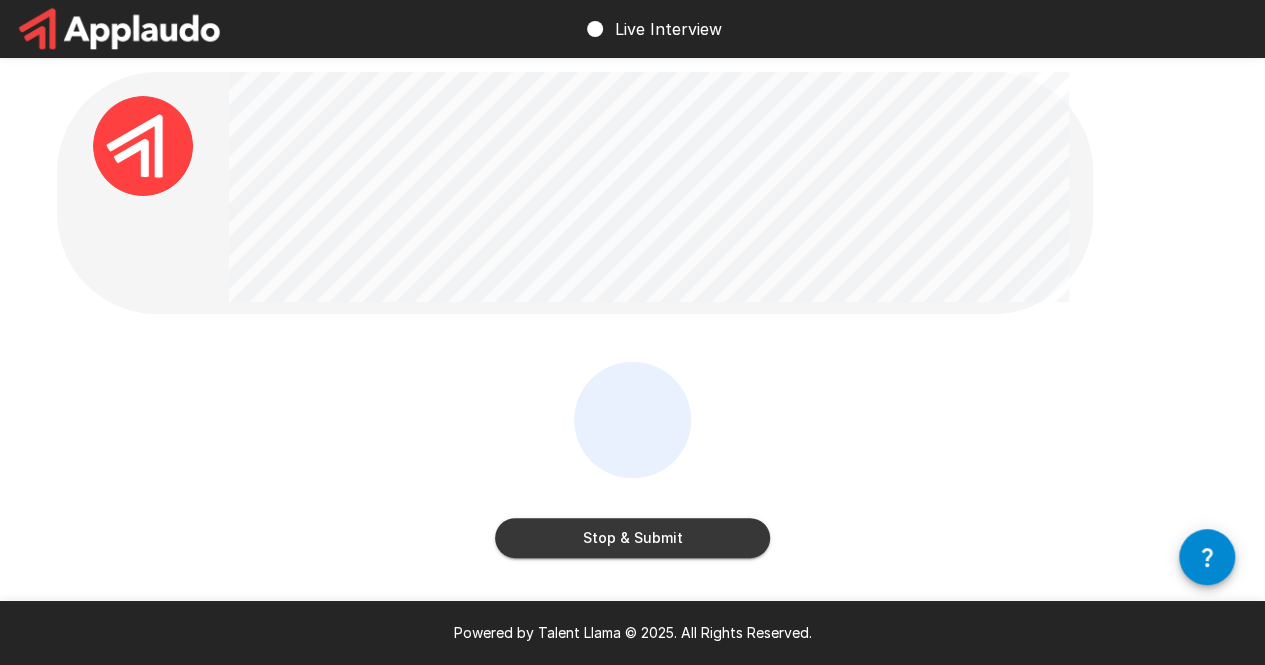 click on "Stop & Submit" at bounding box center (632, 538) 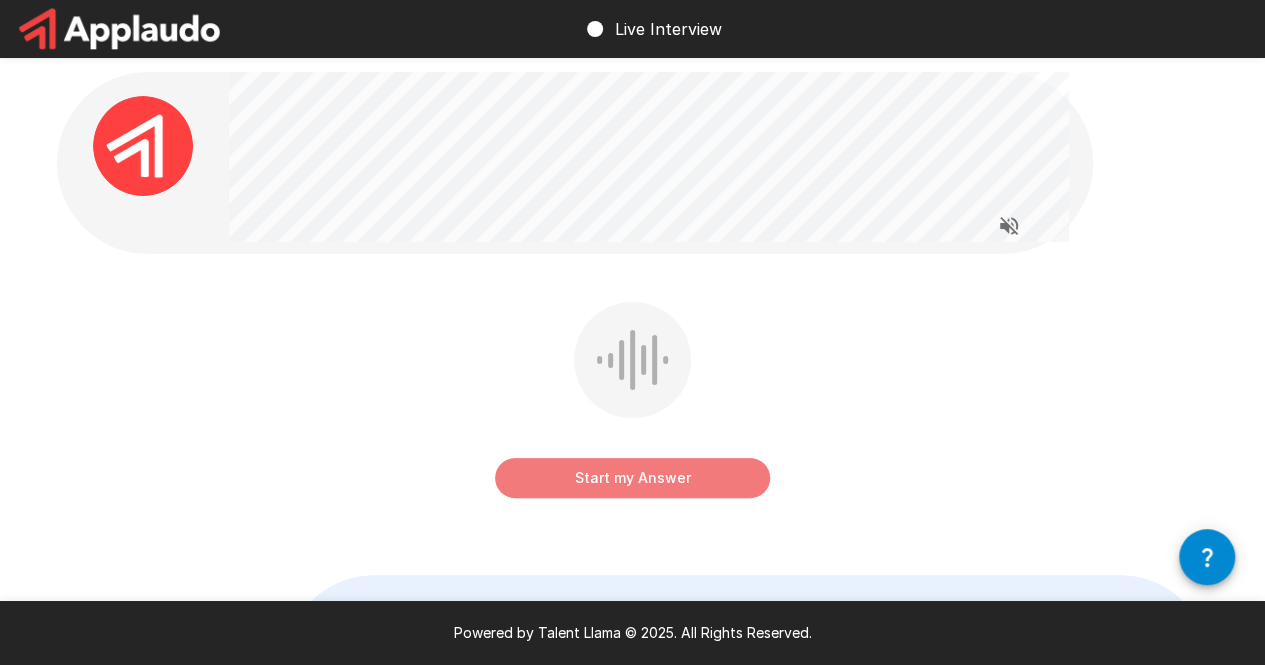click on "Start my Answer" at bounding box center (632, 478) 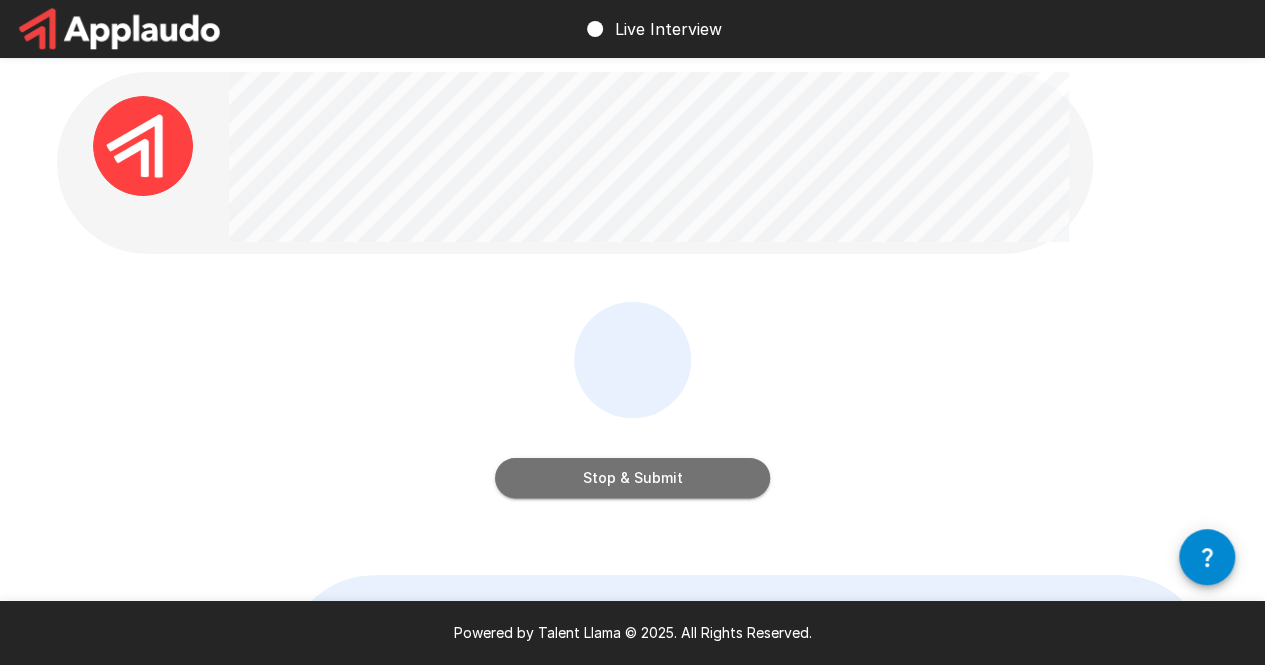 click on "Stop & Submit" at bounding box center [632, 478] 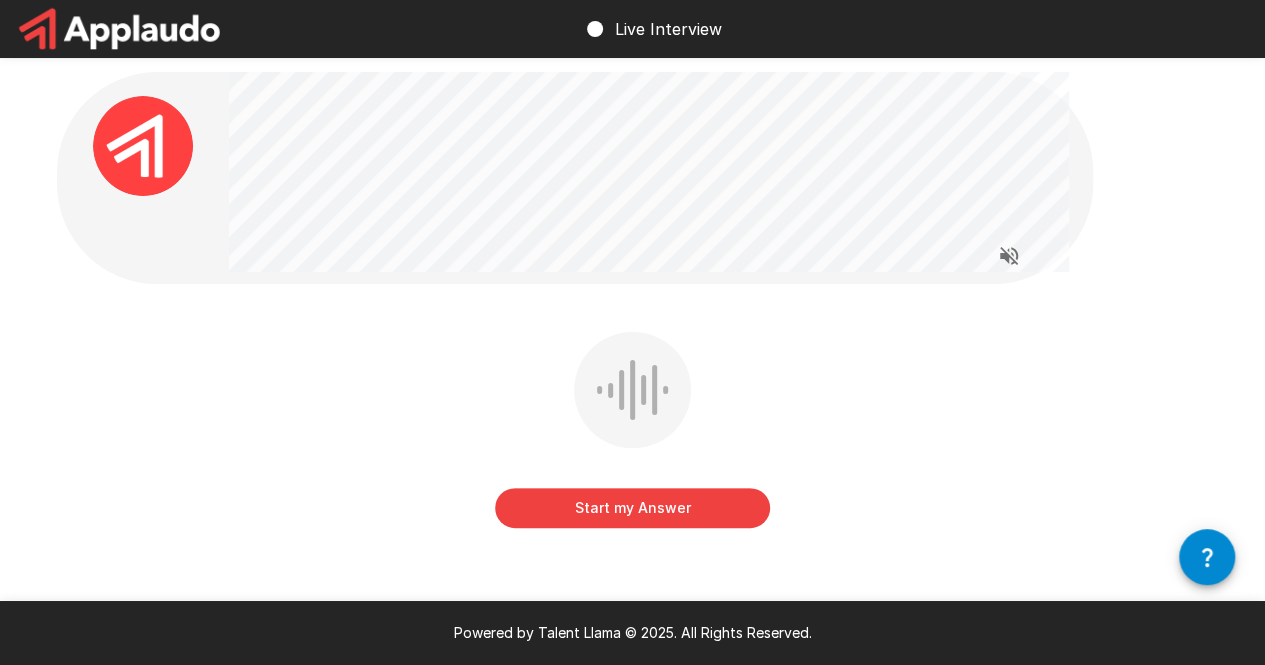 click on "Start my Answer" at bounding box center [632, 508] 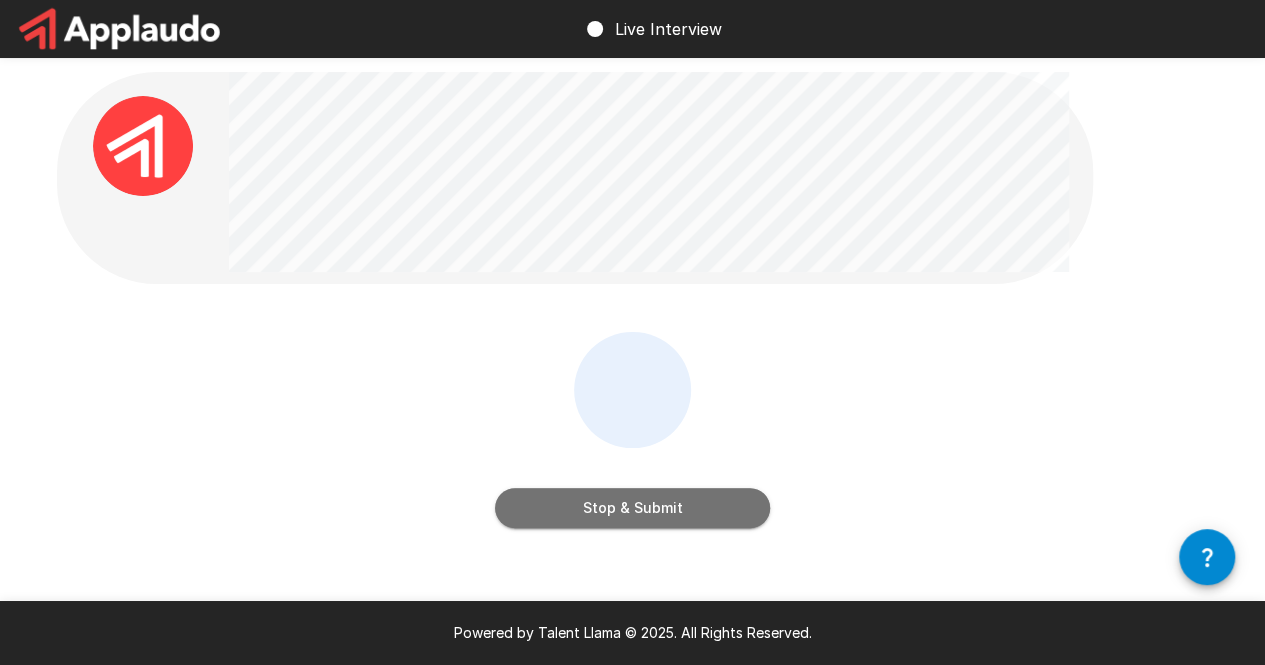 click on "Stop & Submit" at bounding box center [632, 508] 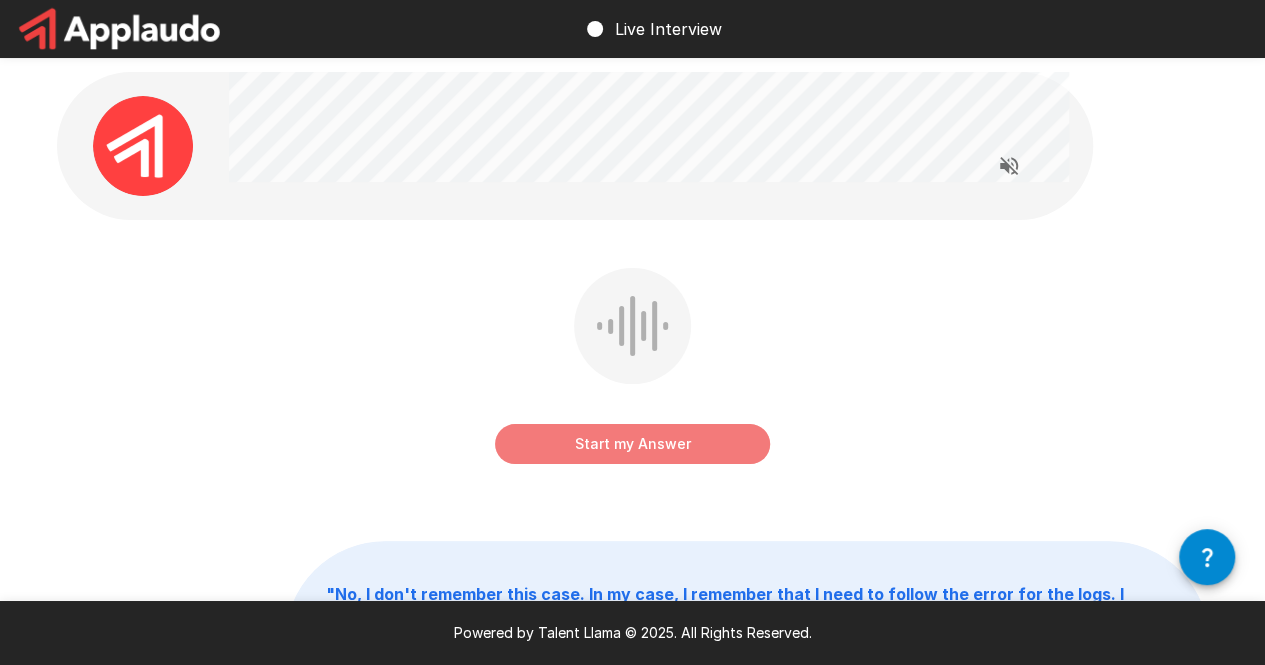 click on "Start my Answer" at bounding box center [632, 444] 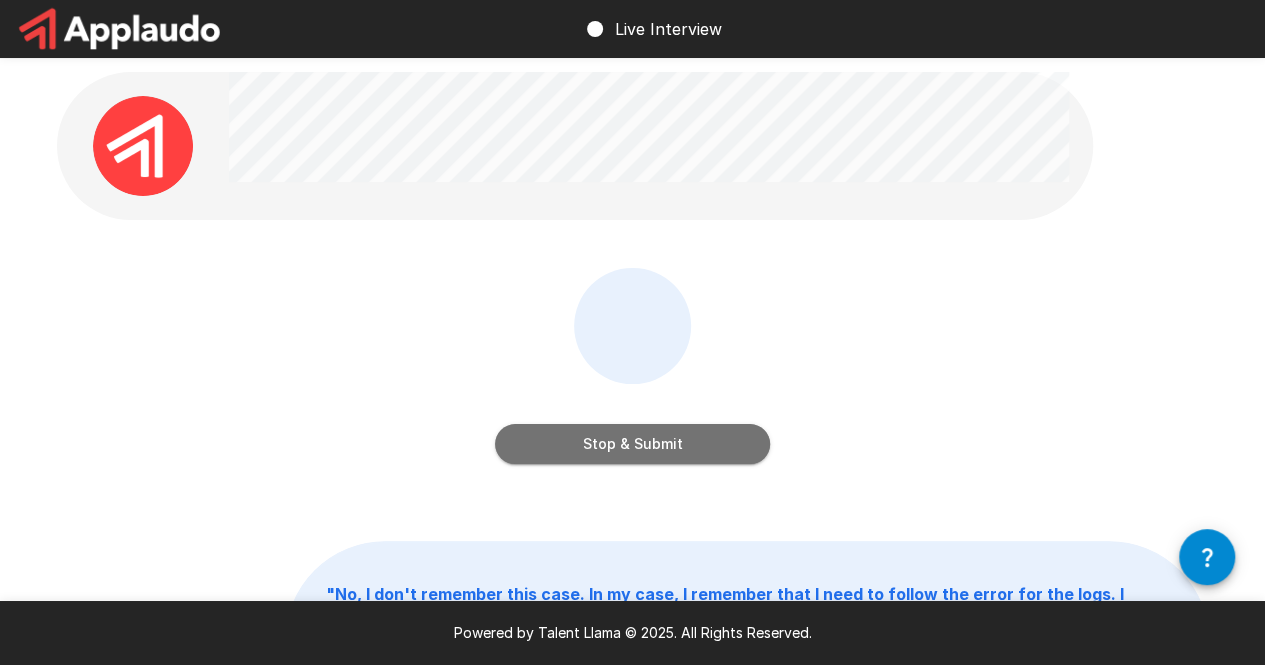 click on "Stop & Submit" at bounding box center (632, 444) 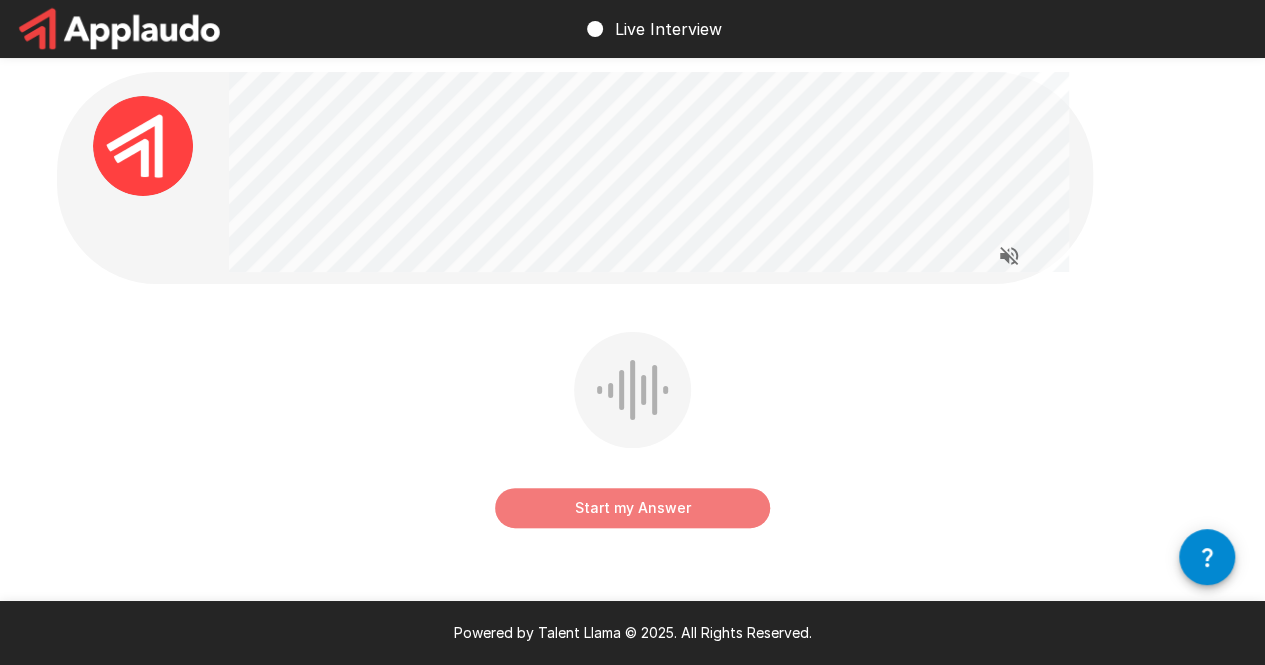 click on "Start my Answer" at bounding box center [632, 508] 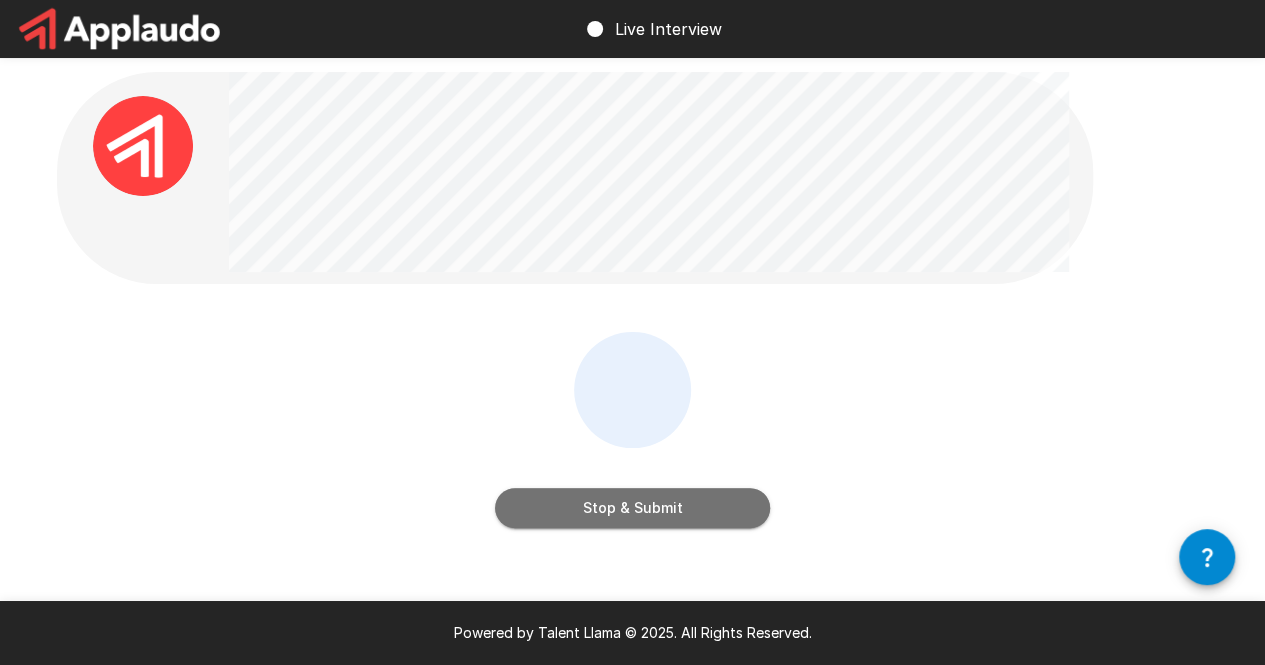 click on "Stop & Submit" at bounding box center [632, 508] 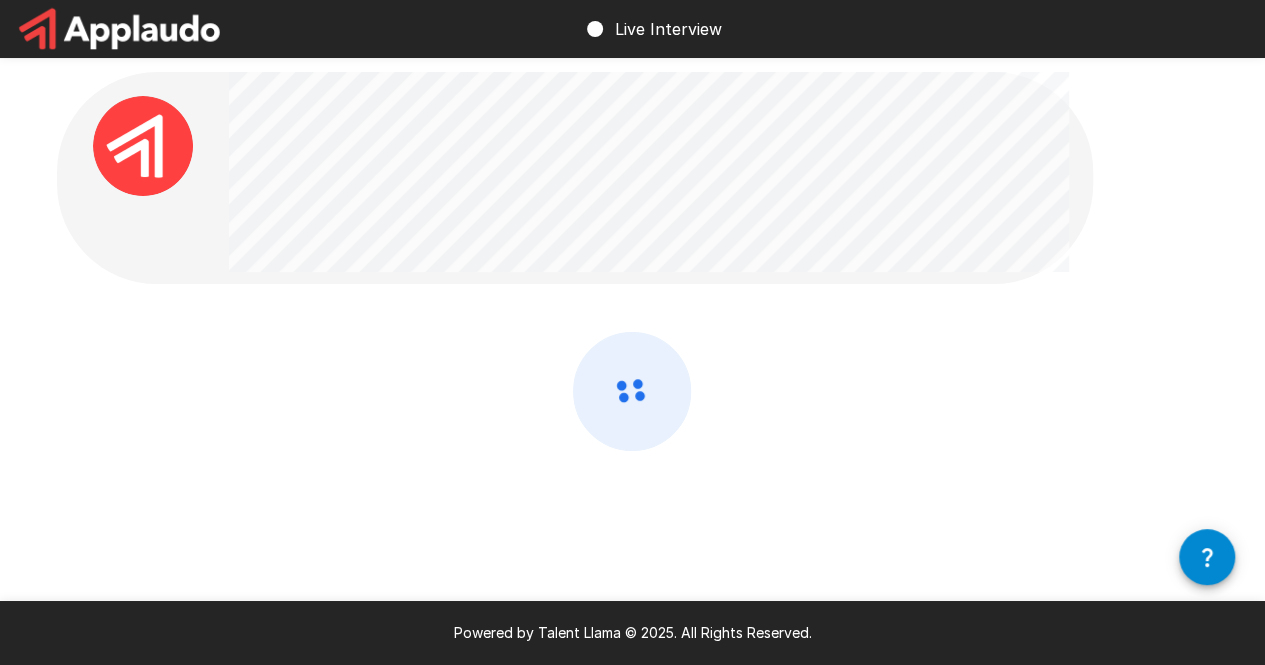 scroll, scrollTop: 52, scrollLeft: 0, axis: vertical 